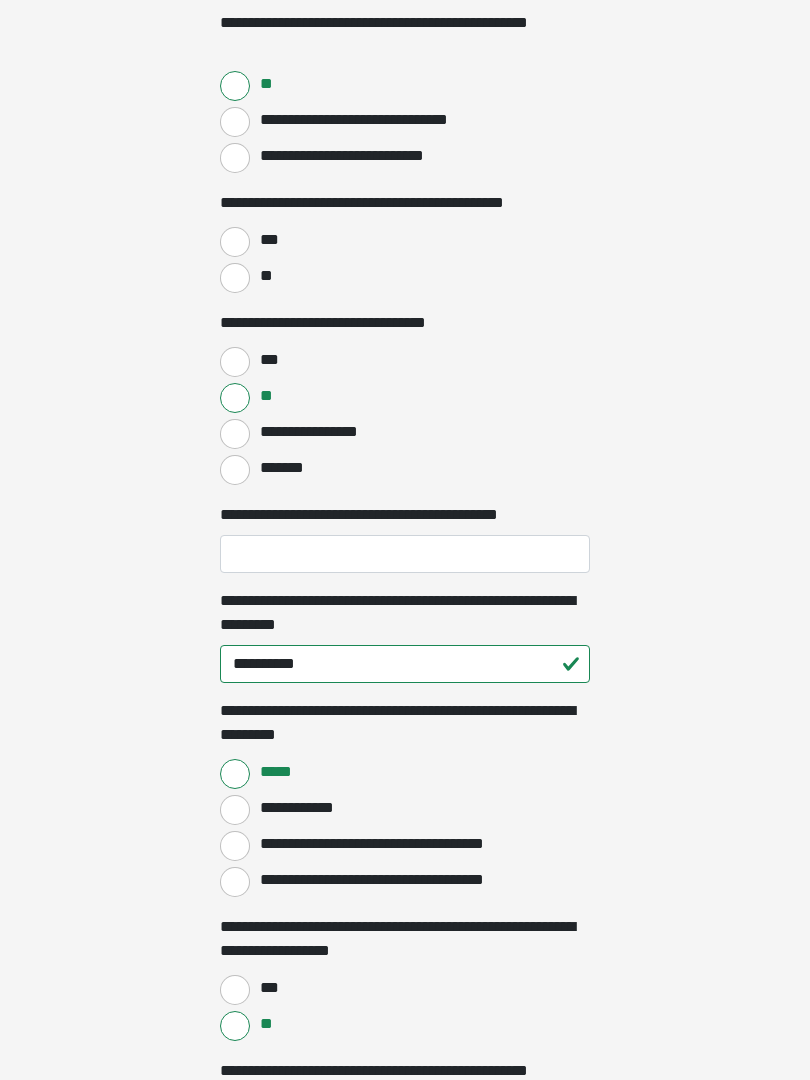 scroll, scrollTop: 1891, scrollLeft: 0, axis: vertical 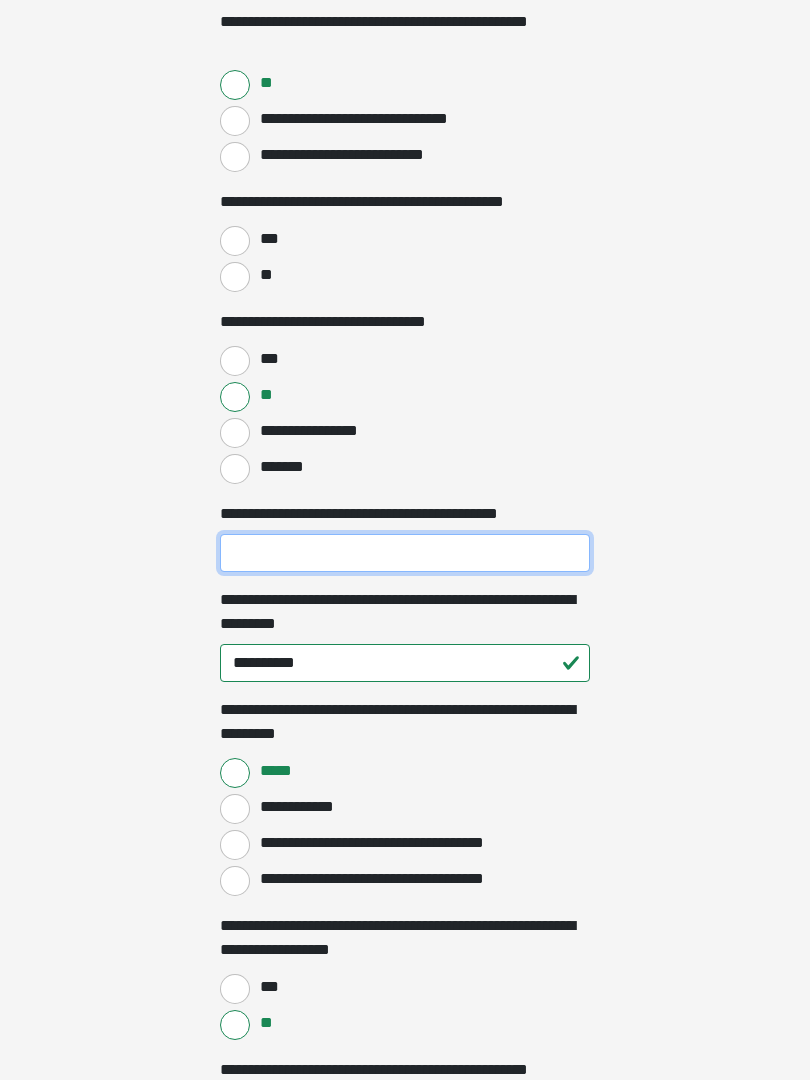 click on "**********" at bounding box center (405, 554) 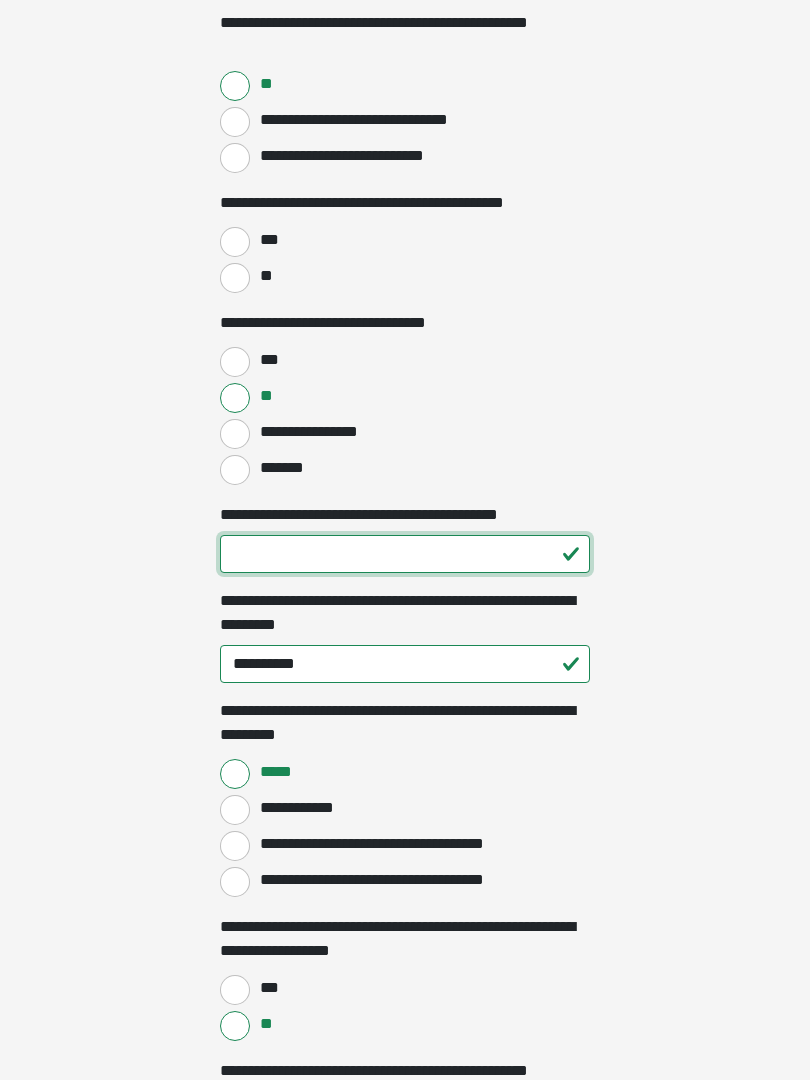 type on "**" 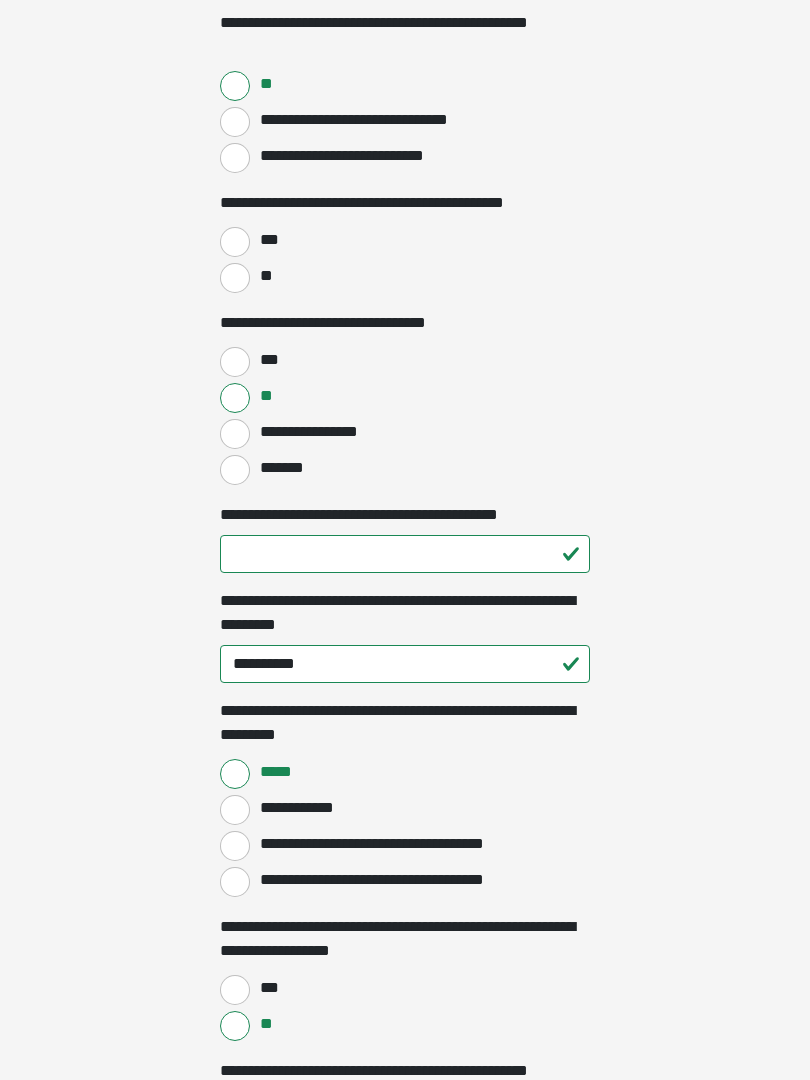 click on "**********" at bounding box center [405, -1351] 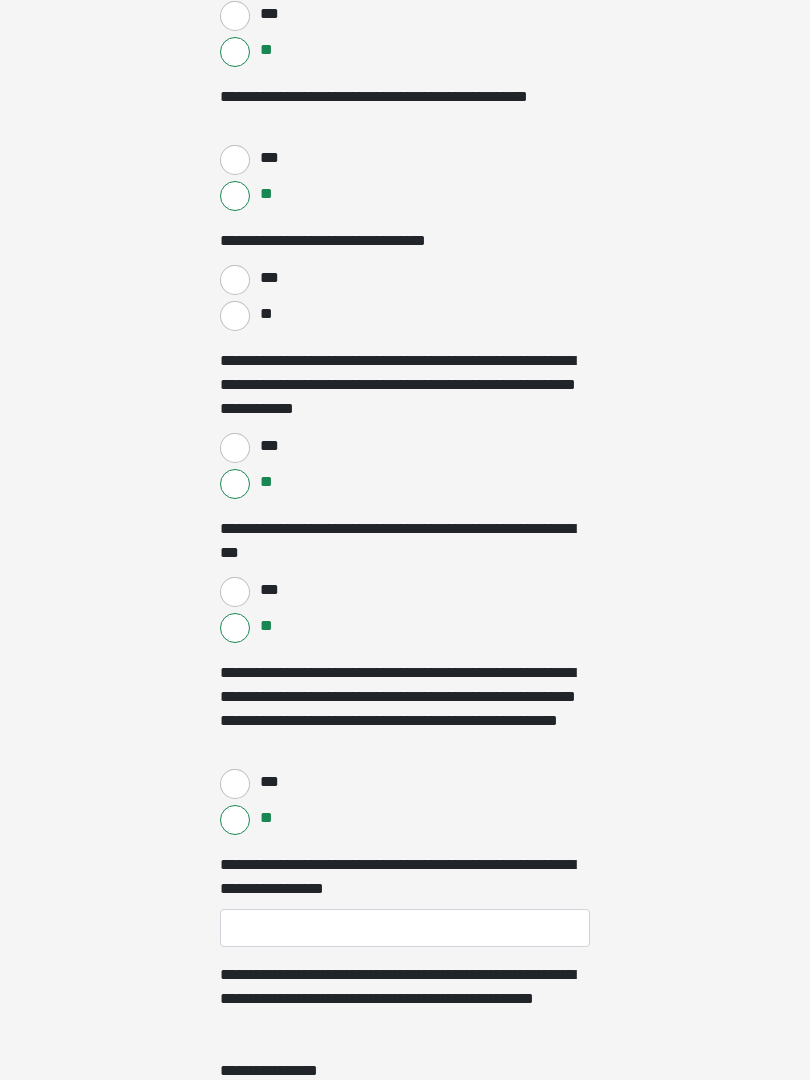 scroll, scrollTop: 3167, scrollLeft: 0, axis: vertical 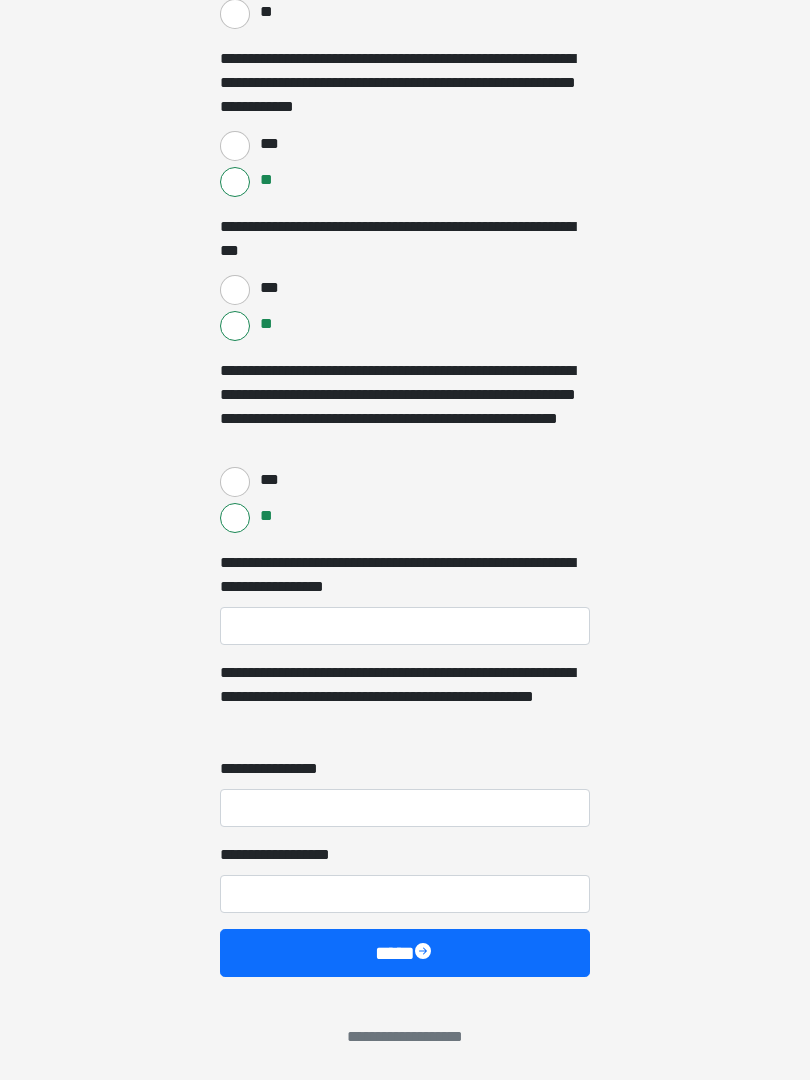 click on "****" at bounding box center [405, 953] 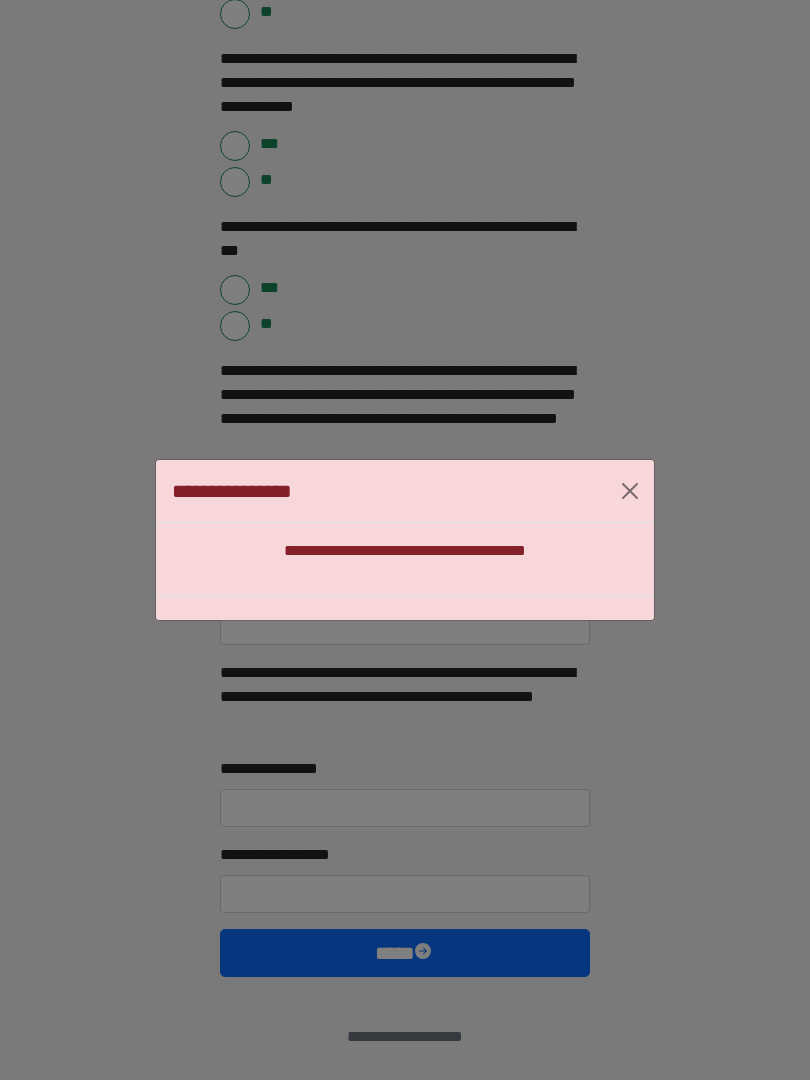click at bounding box center (630, 491) 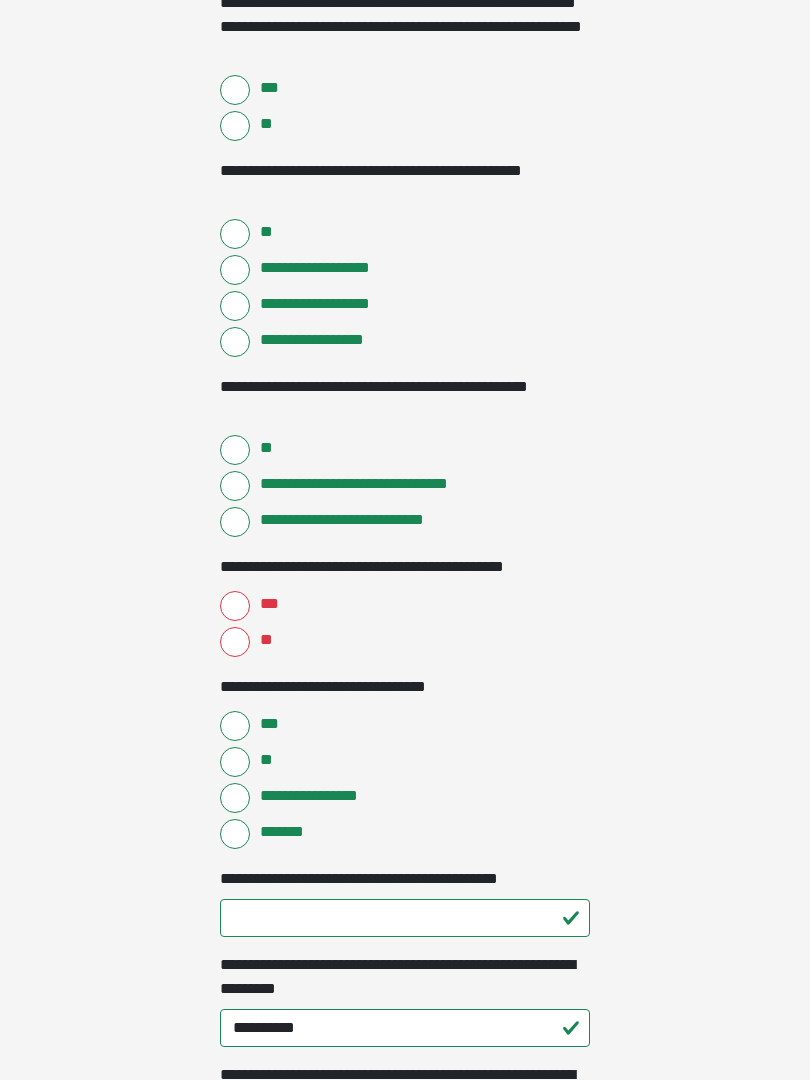 scroll, scrollTop: 1526, scrollLeft: 0, axis: vertical 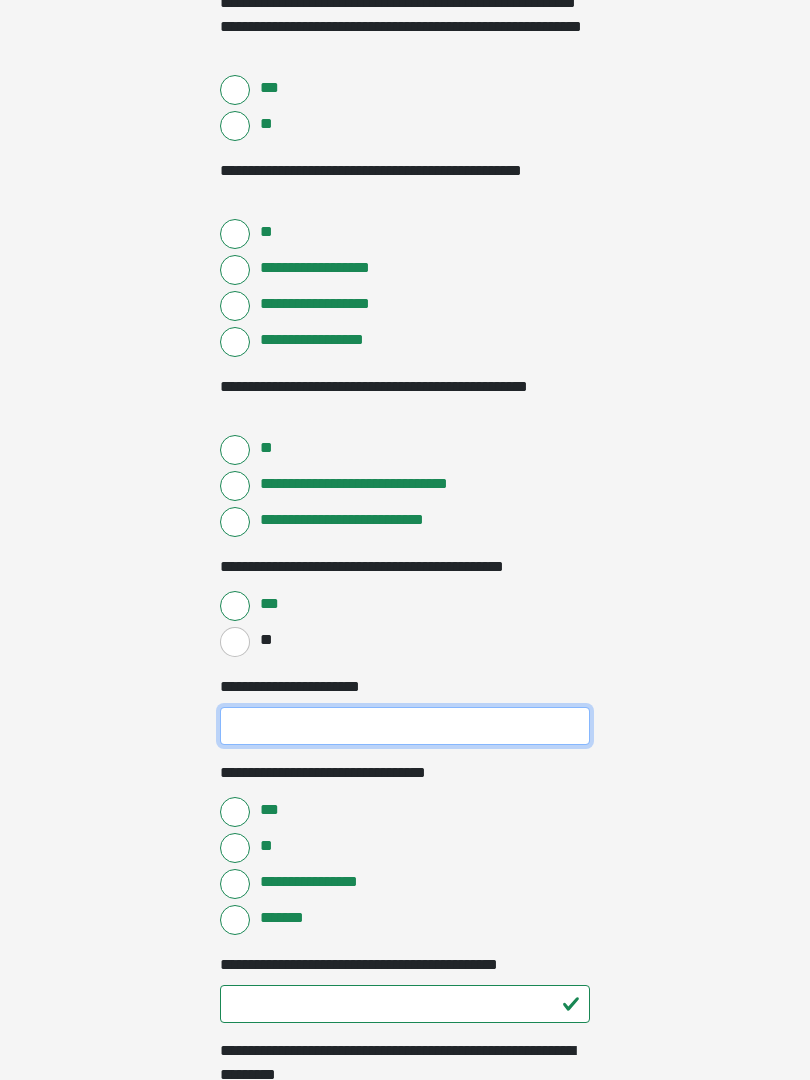click on "**********" at bounding box center (405, 726) 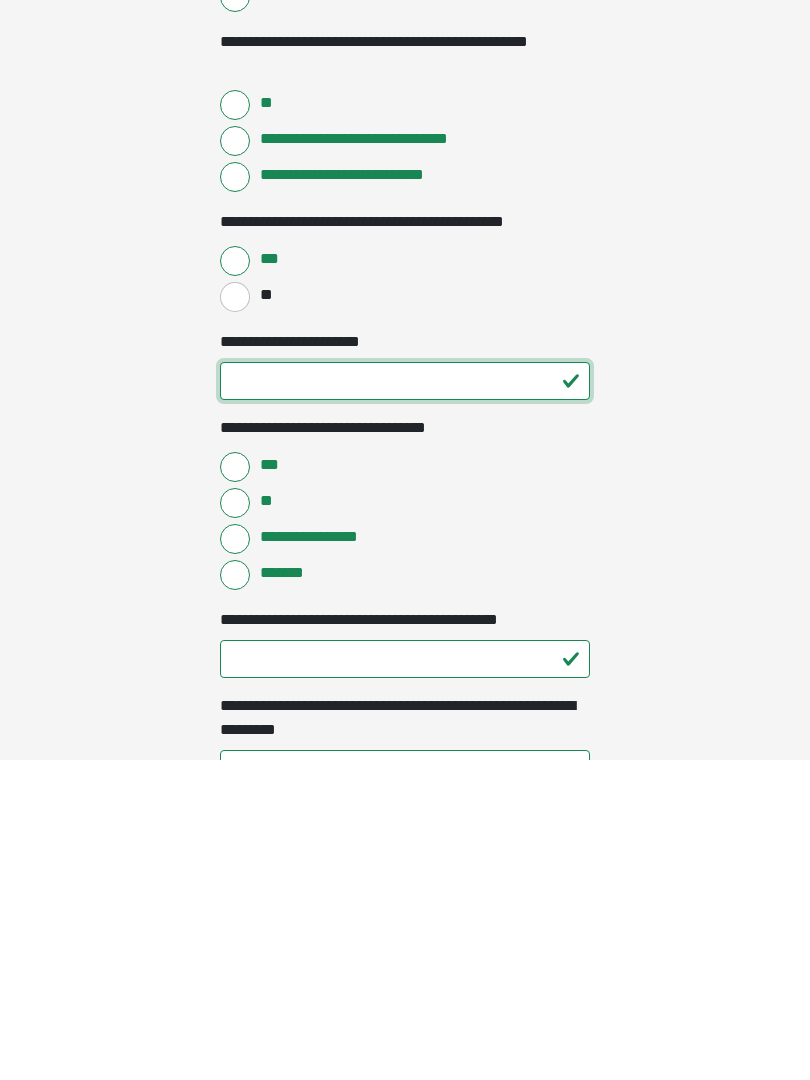 type on "**" 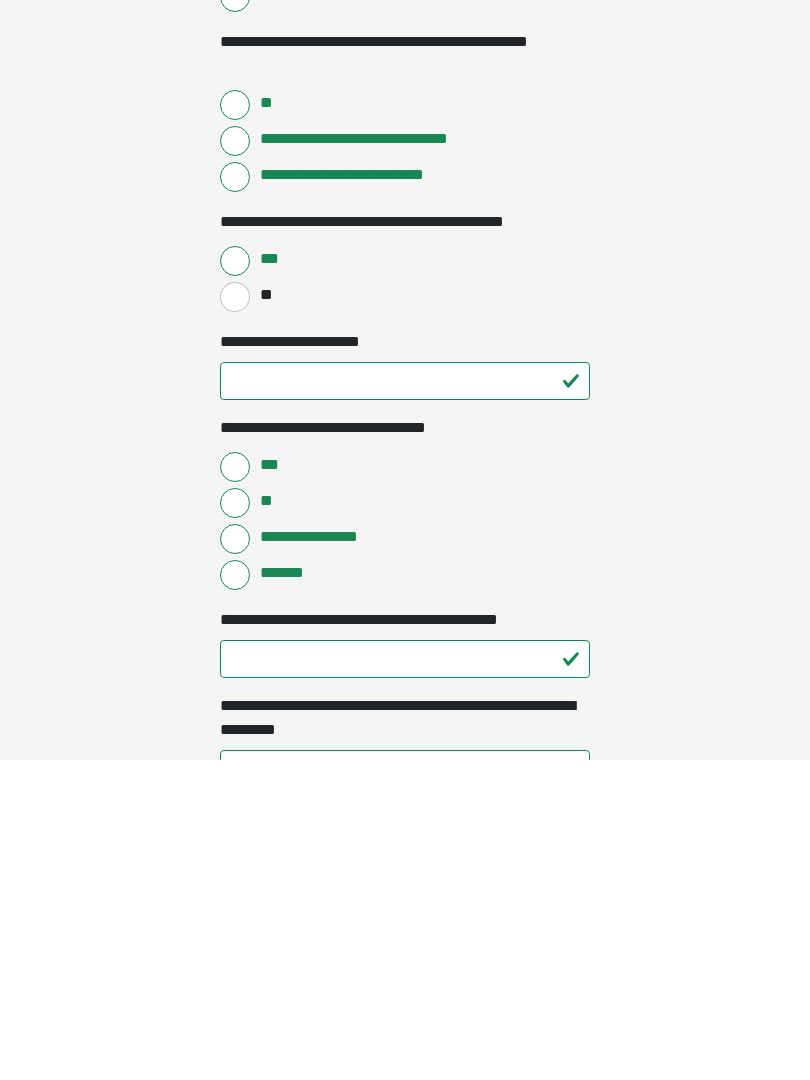 click on "**********" at bounding box center (405, -1012) 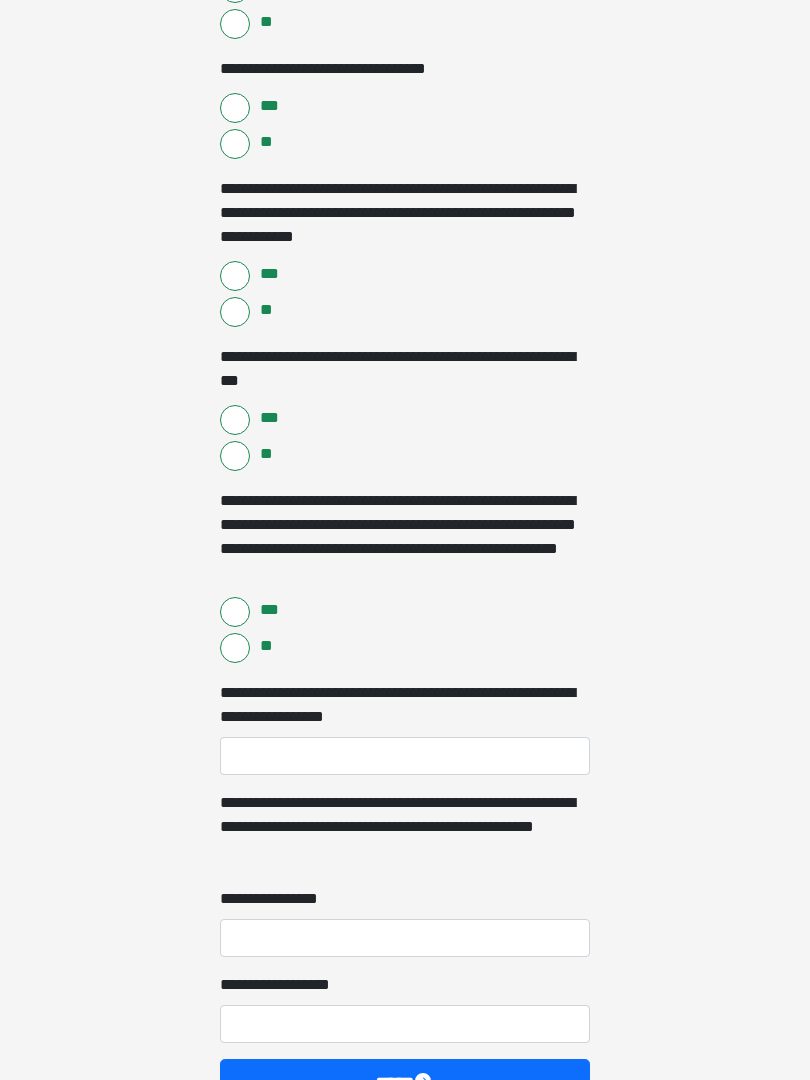 scroll, scrollTop: 3253, scrollLeft: 0, axis: vertical 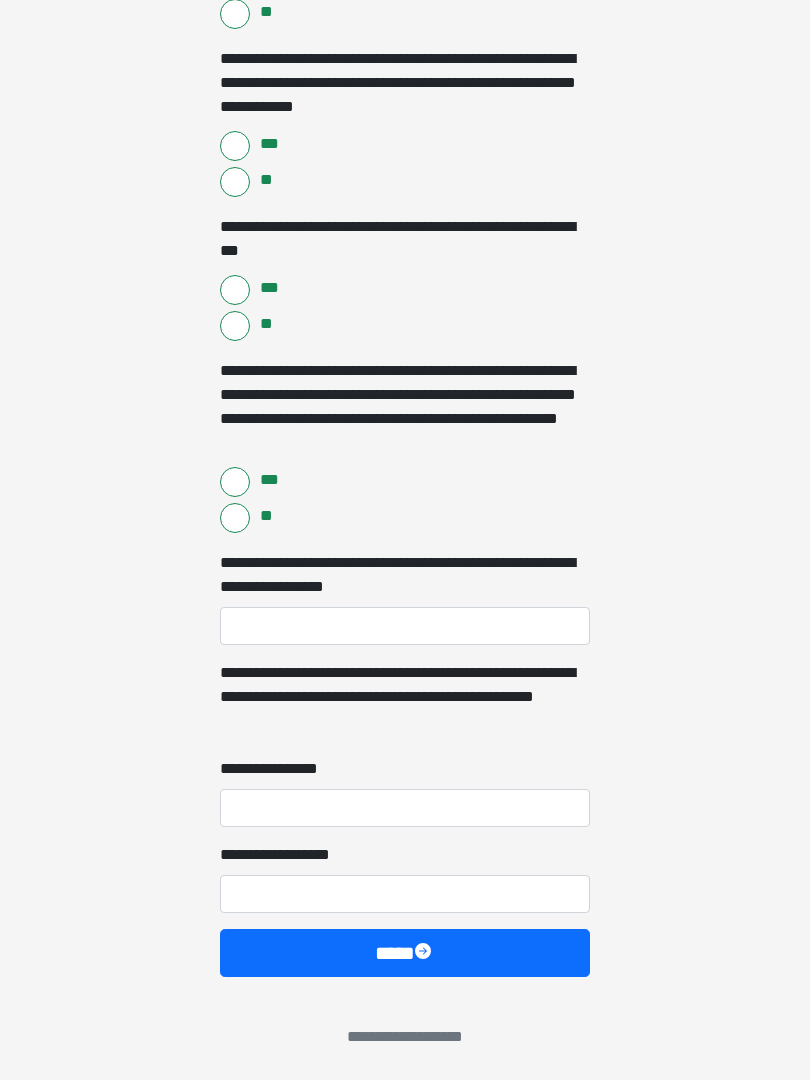 click on "****" at bounding box center (405, 953) 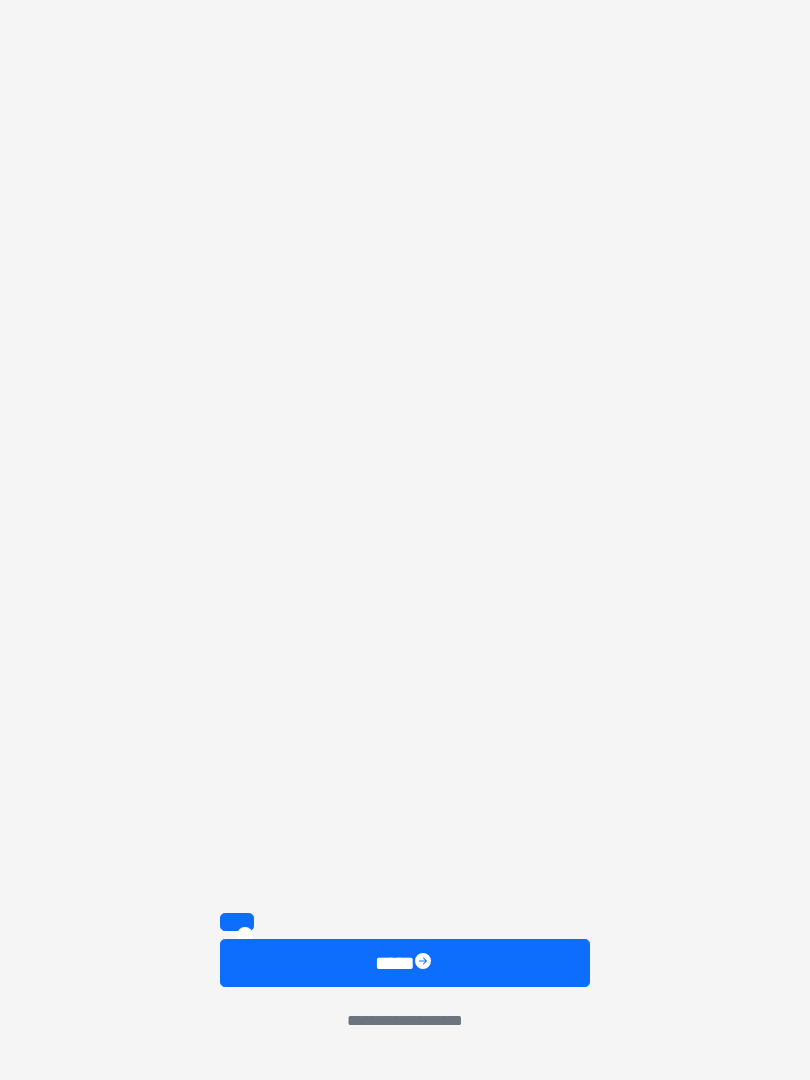 scroll, scrollTop: 1467, scrollLeft: 0, axis: vertical 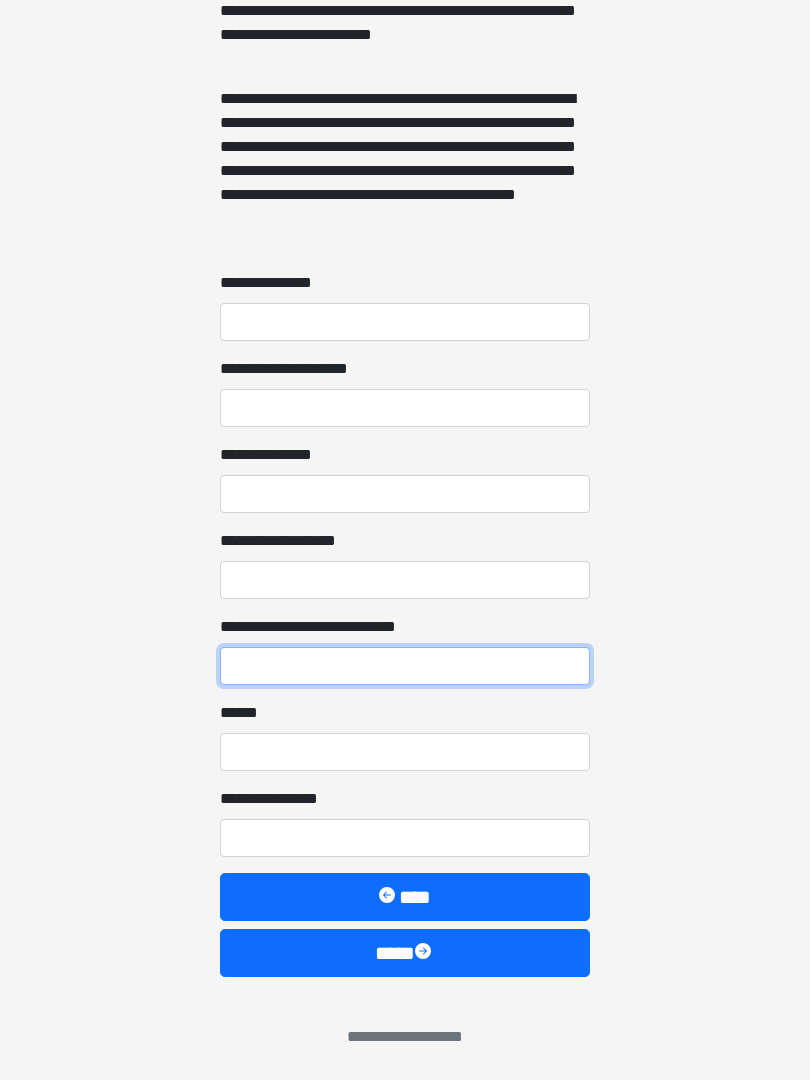 click on "**********" at bounding box center [405, 666] 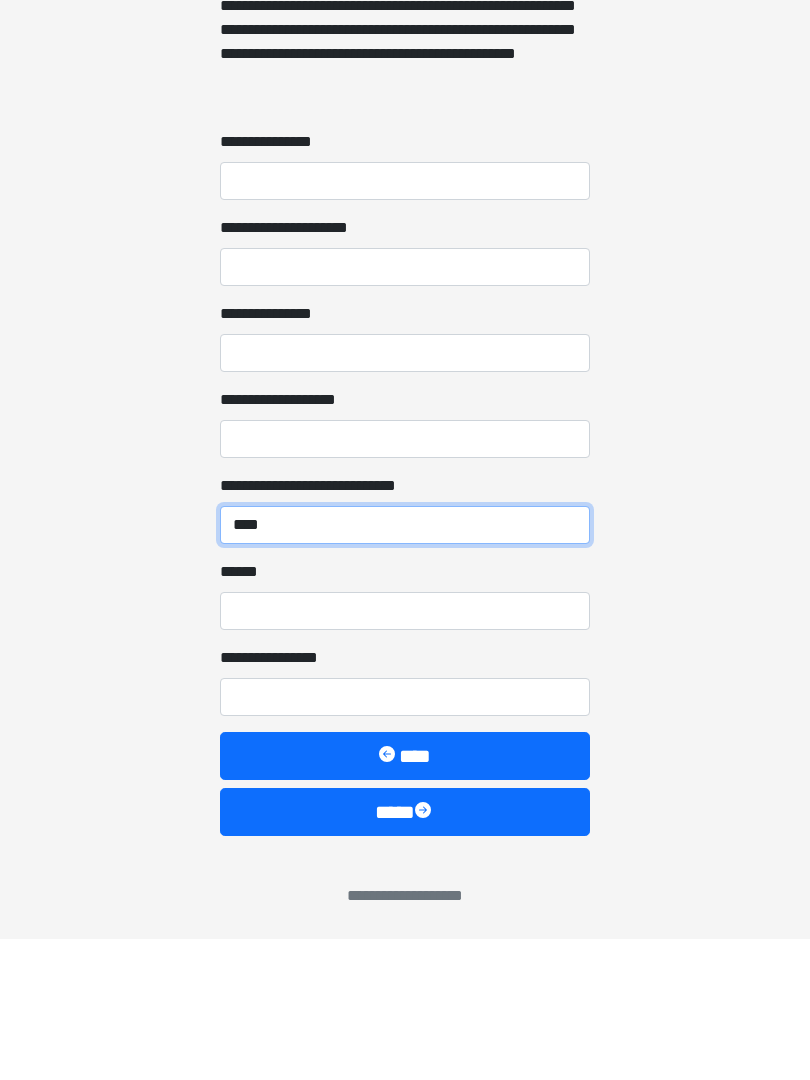 type on "****" 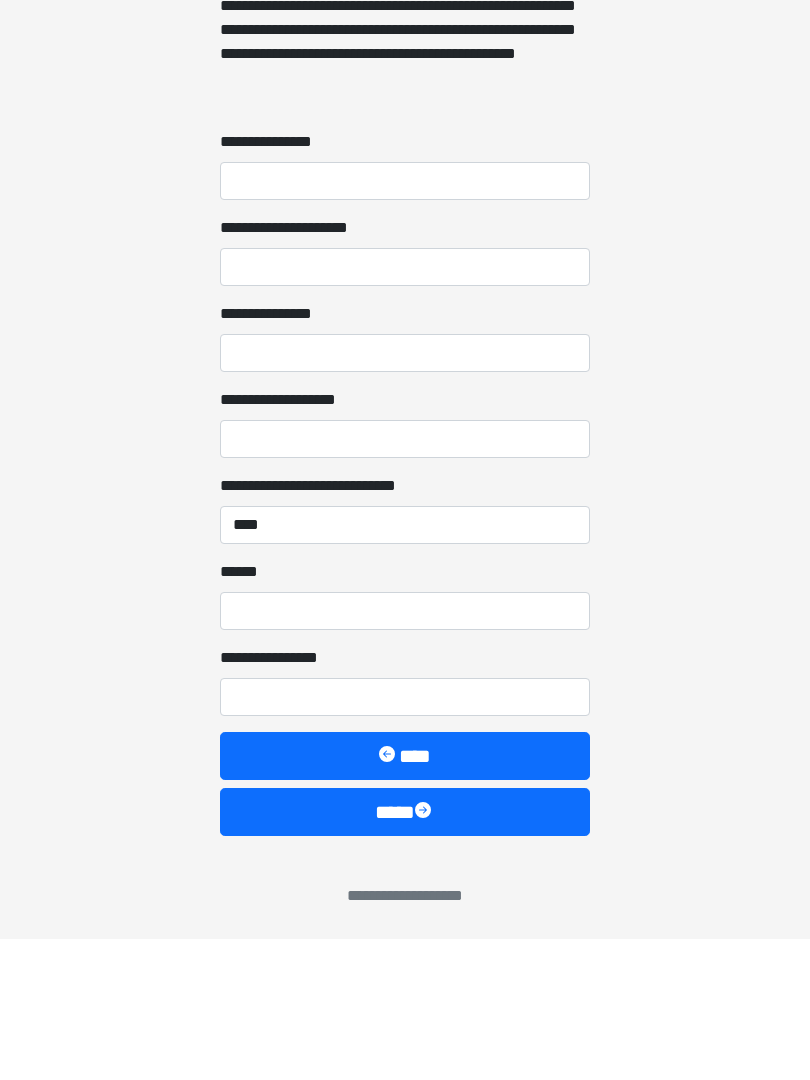 click on "**********" at bounding box center [405, 838] 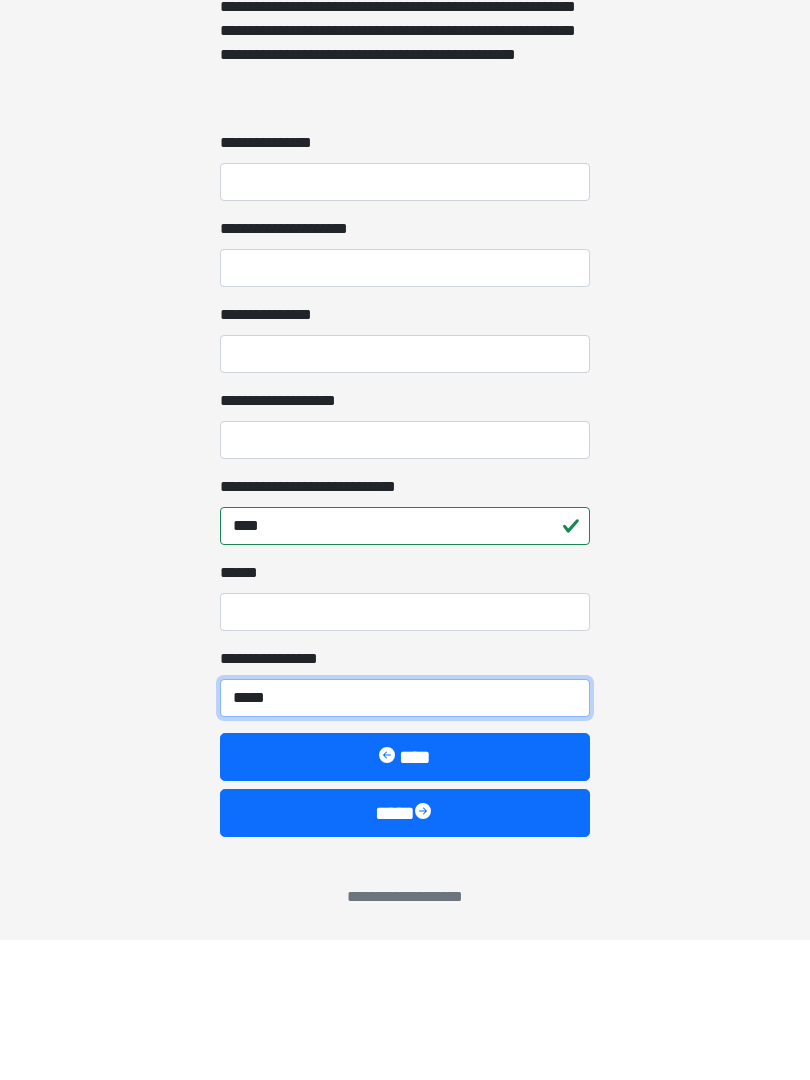 type on "*****" 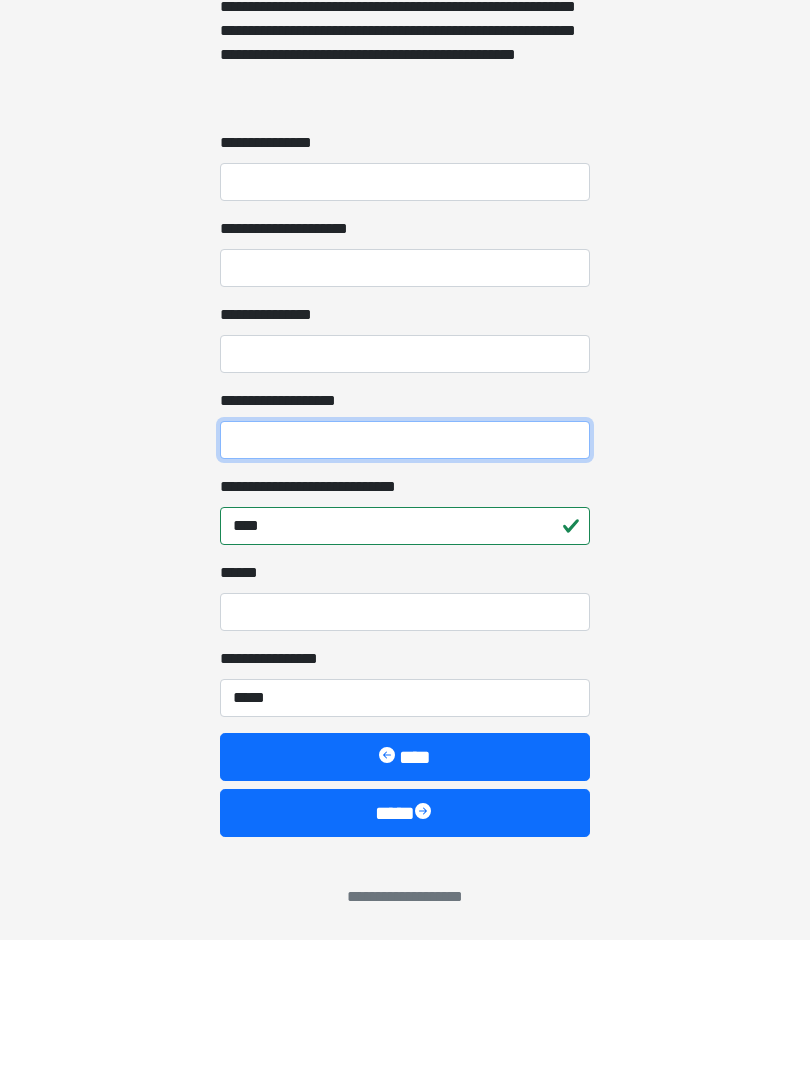 click on "**********" at bounding box center (405, 580) 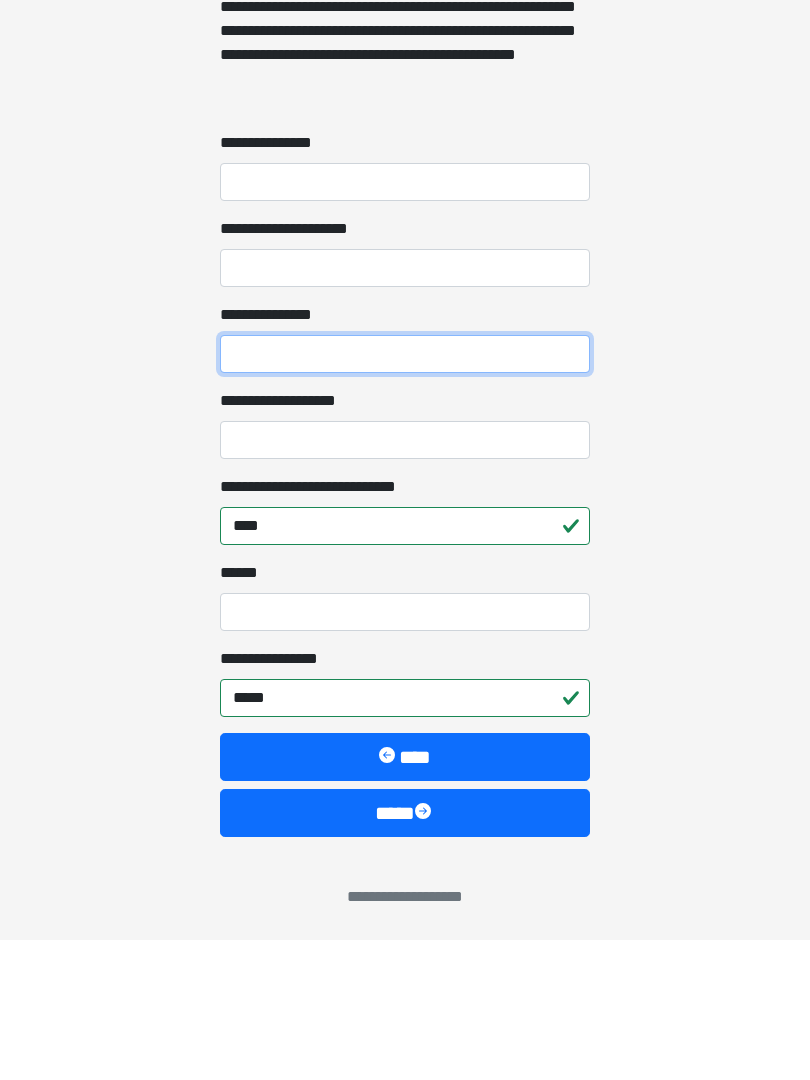 click on "**********" at bounding box center [405, 494] 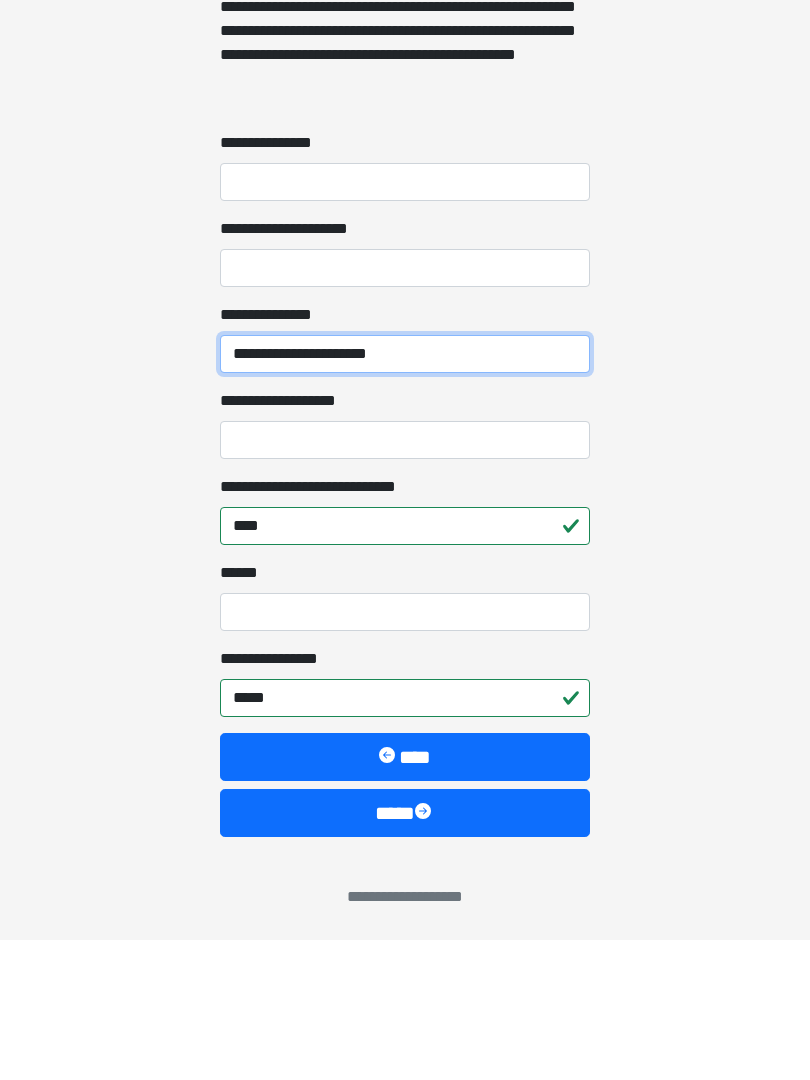 type on "**********" 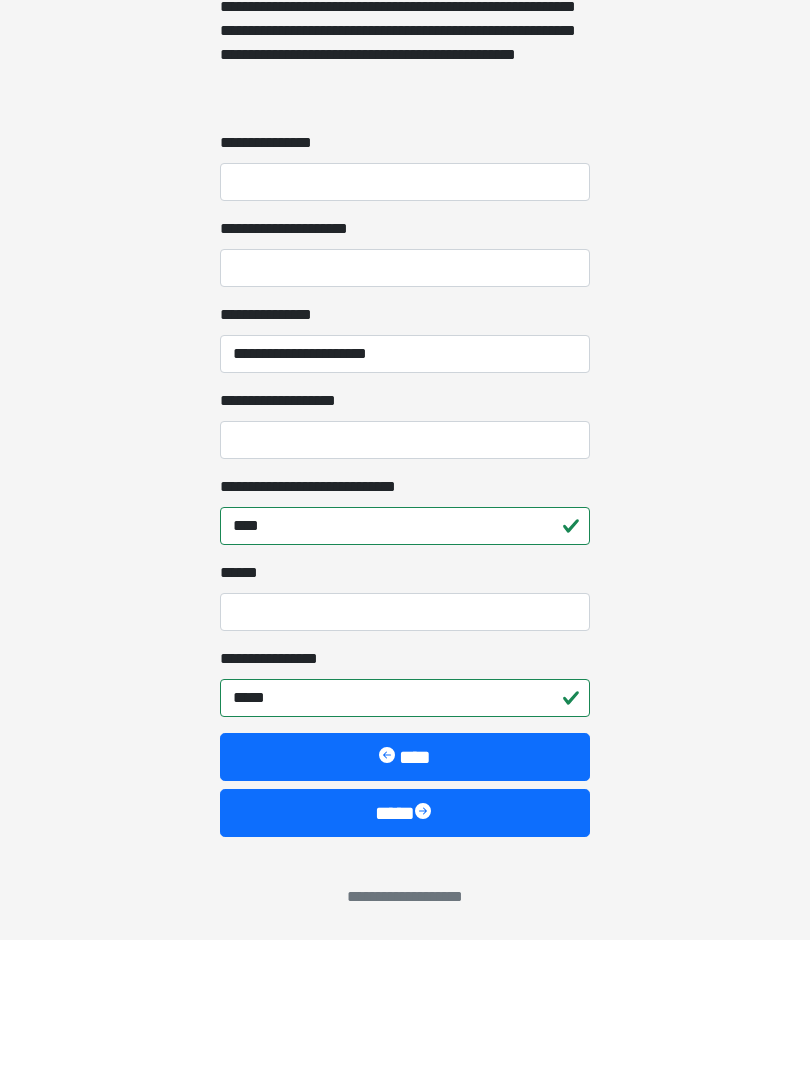 click on "**********" at bounding box center [405, -927] 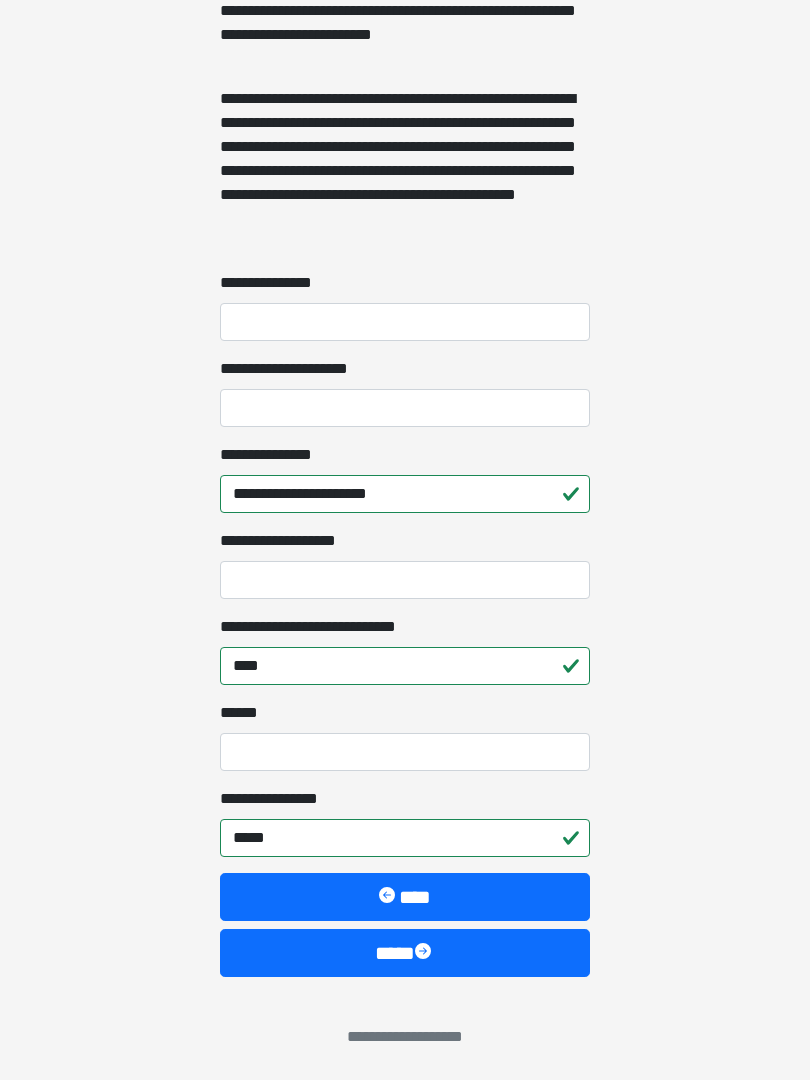 click on "****" at bounding box center [405, 897] 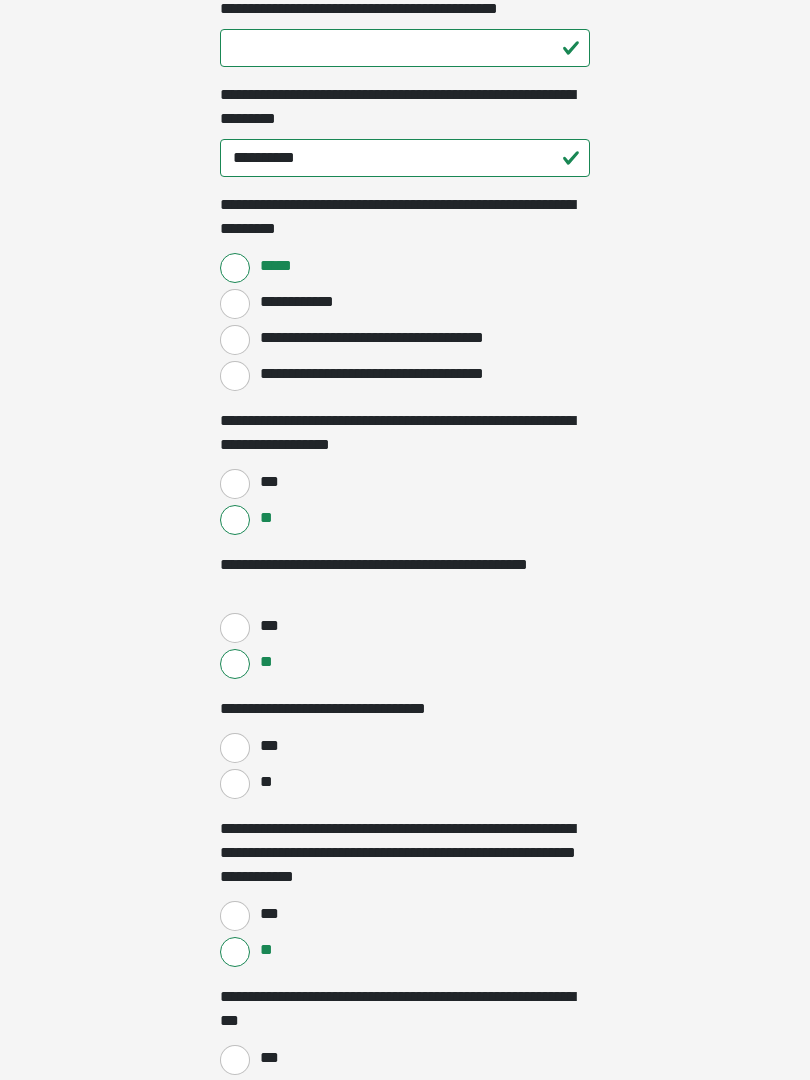 scroll, scrollTop: 2483, scrollLeft: 0, axis: vertical 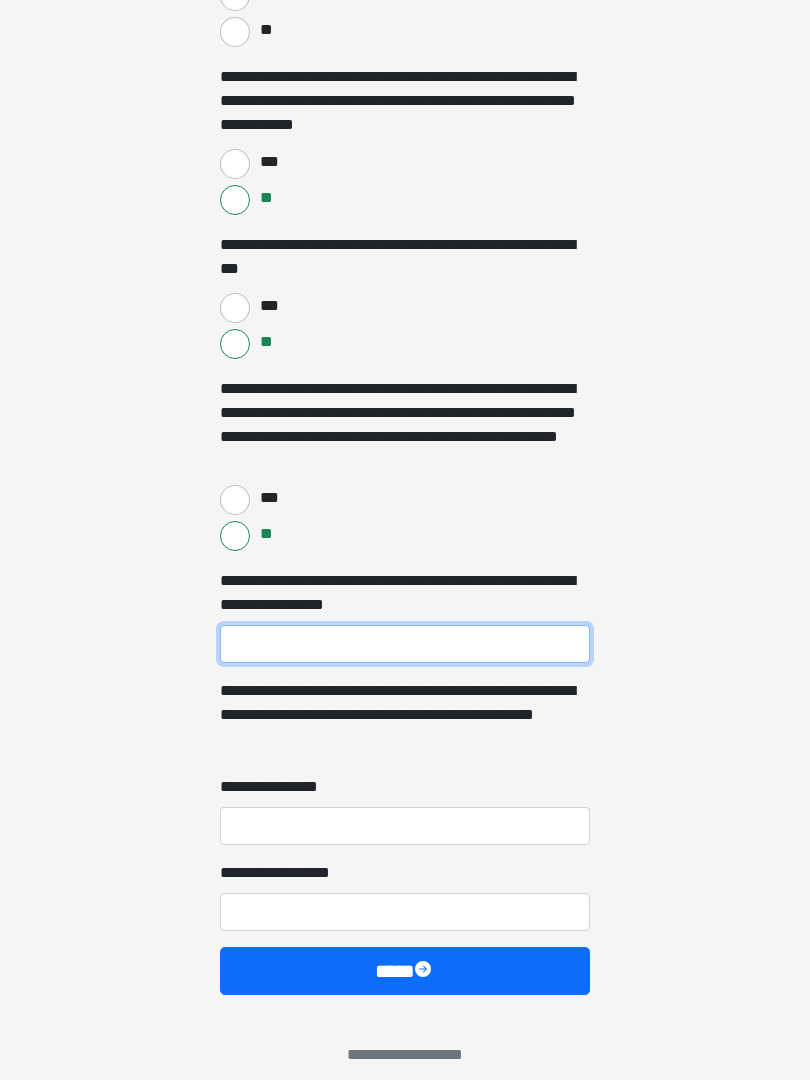click on "**********" at bounding box center [405, 644] 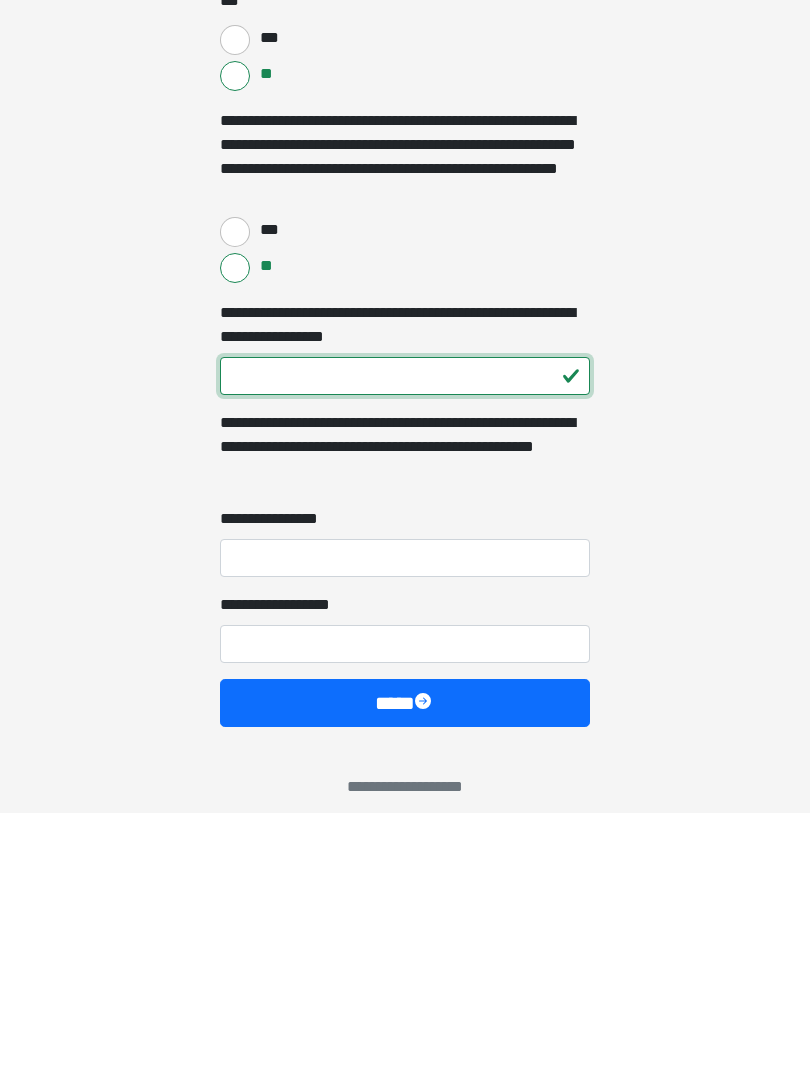 type on "***" 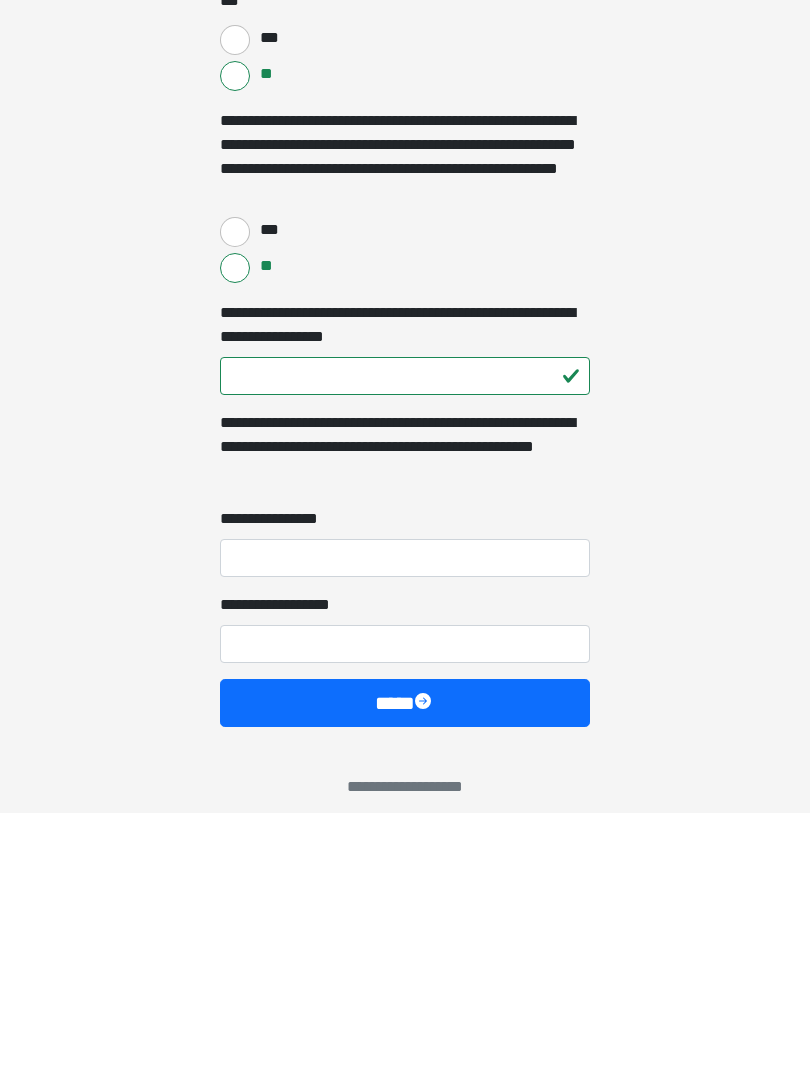click on "**********" at bounding box center (405, 826) 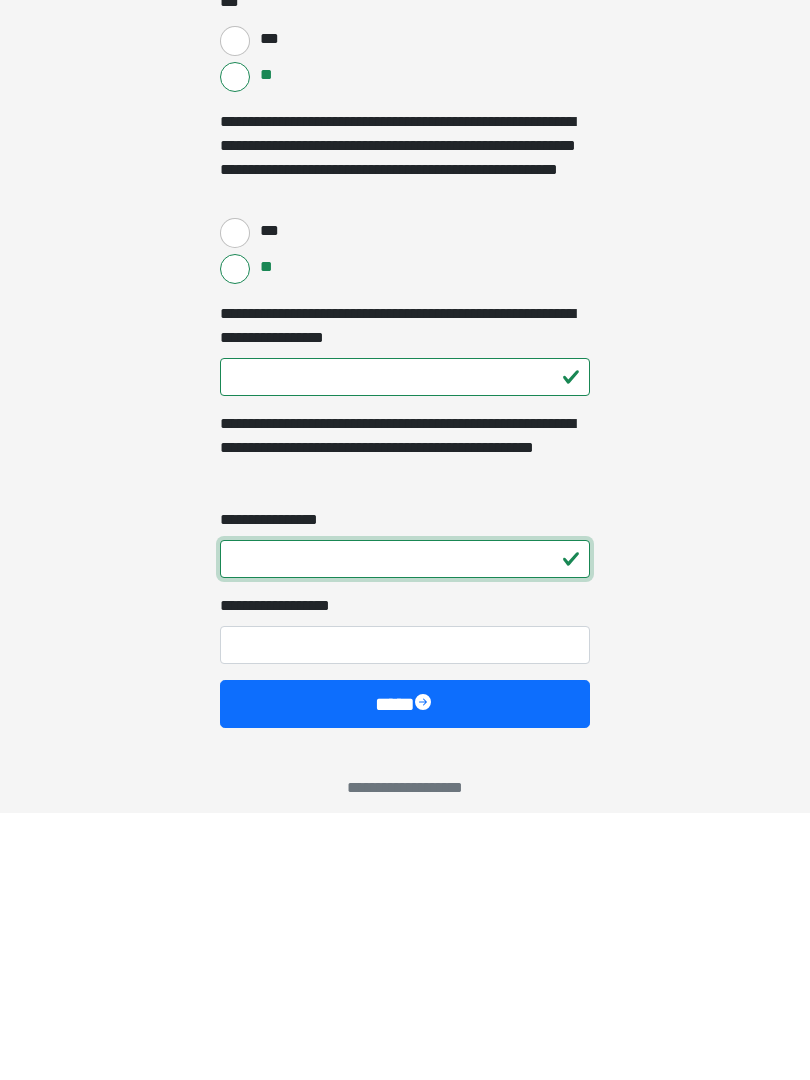 type on "*" 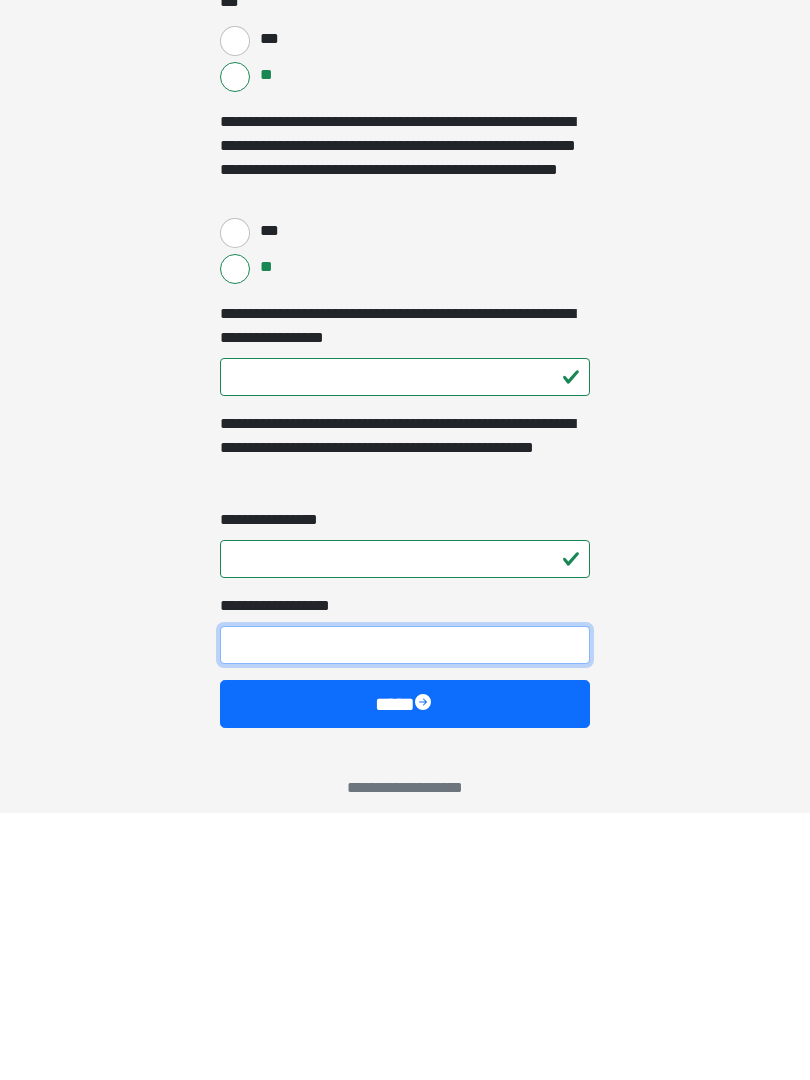 click on "**********" at bounding box center [405, 912] 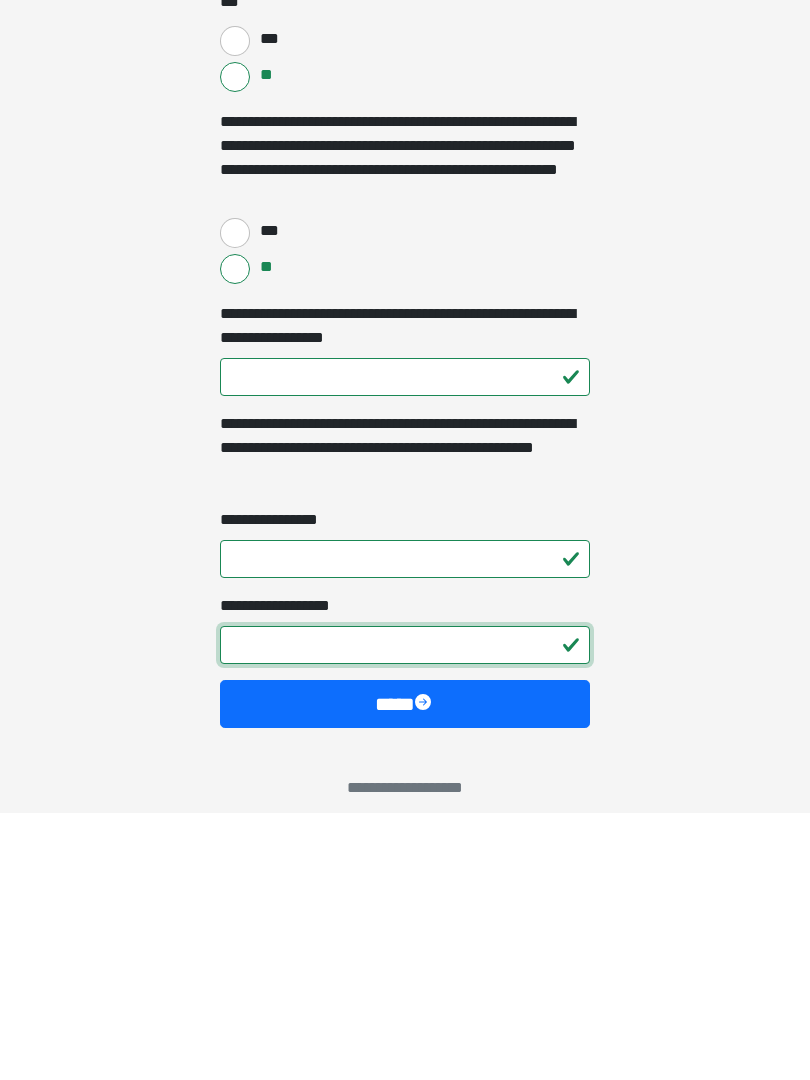 click on "****" at bounding box center [405, 971] 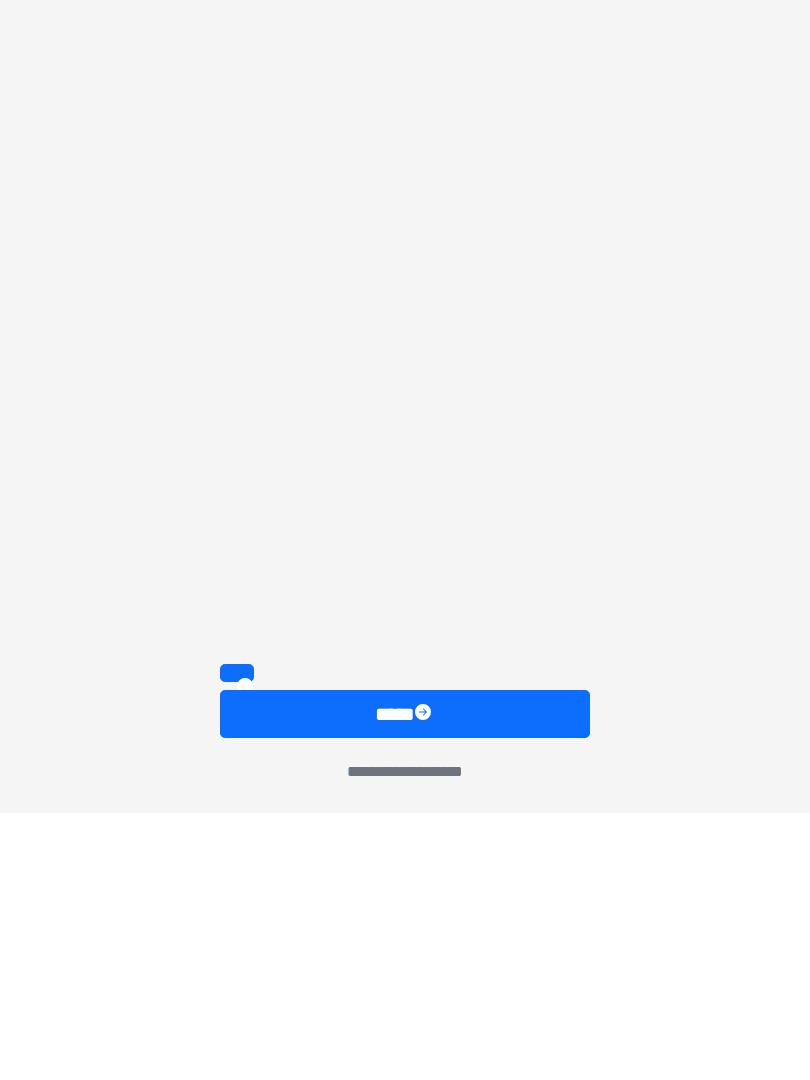scroll, scrollTop: 1467, scrollLeft: 0, axis: vertical 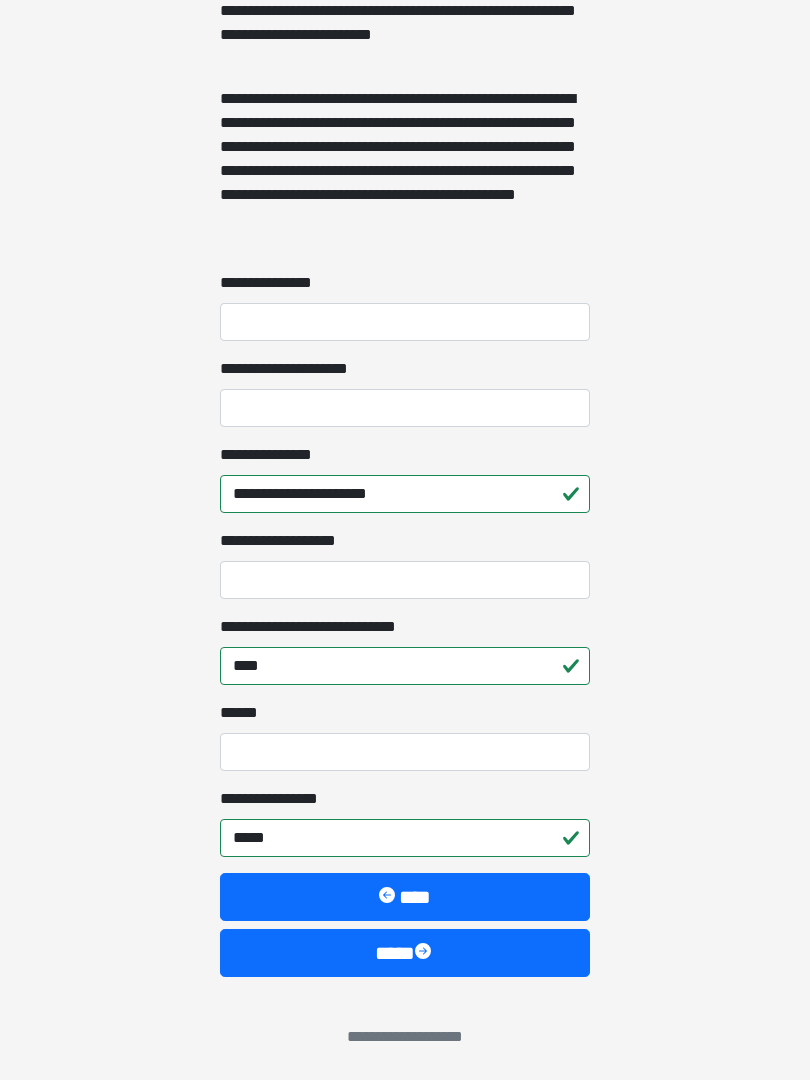 click at bounding box center (425, 953) 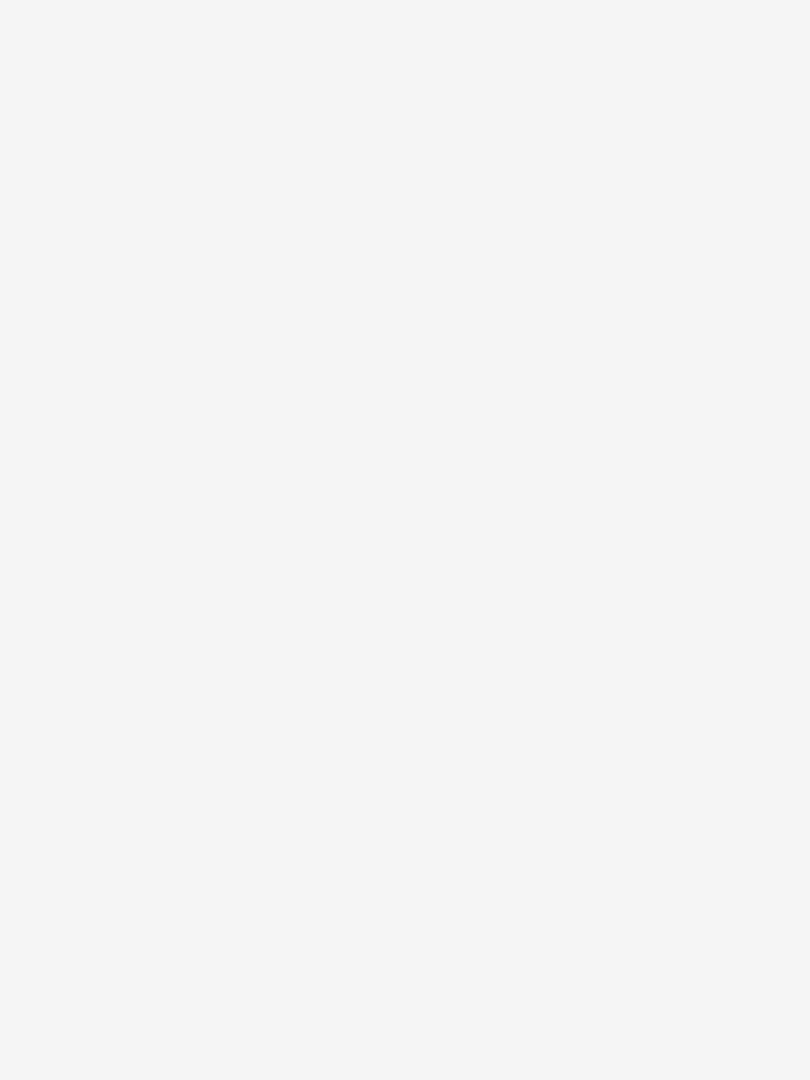 scroll, scrollTop: 0, scrollLeft: 0, axis: both 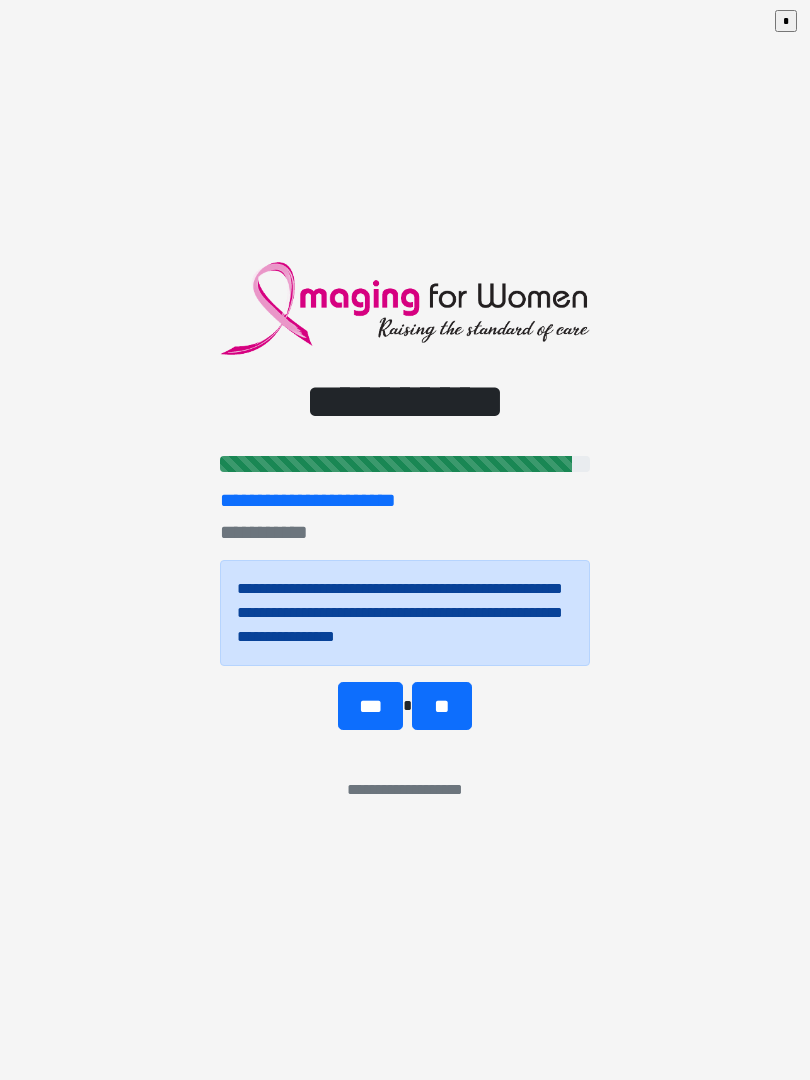 click on "**" at bounding box center [441, 706] 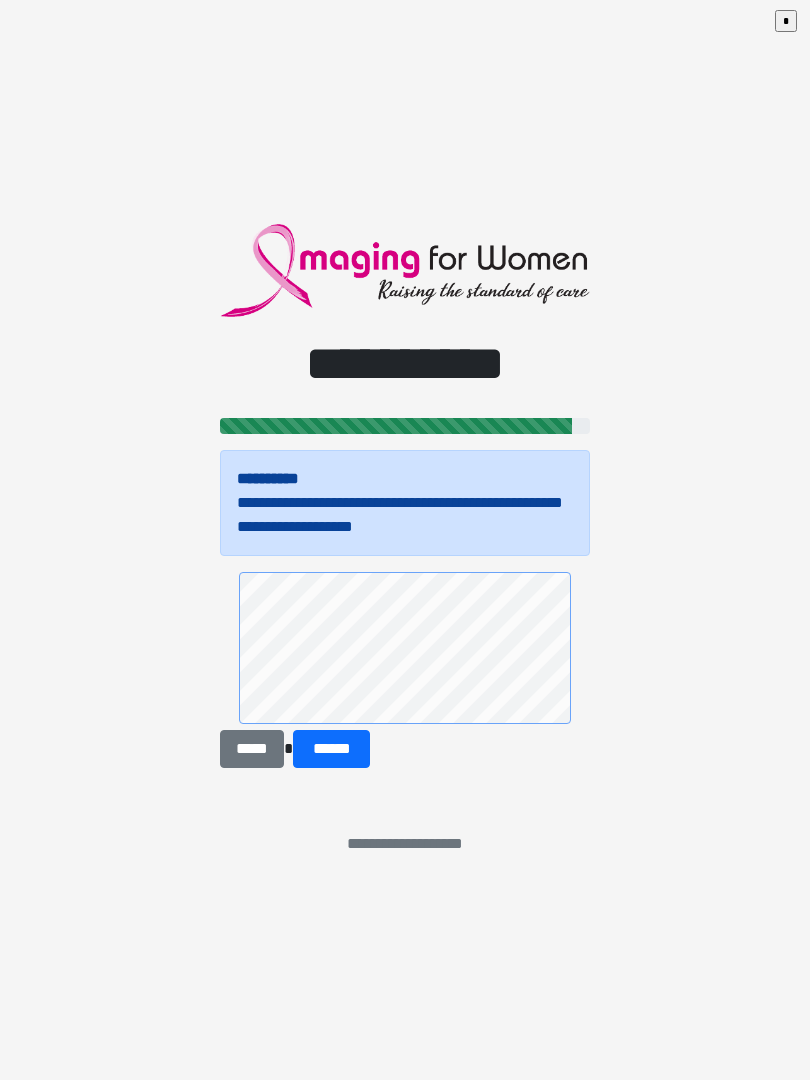 click on "******" at bounding box center (331, 749) 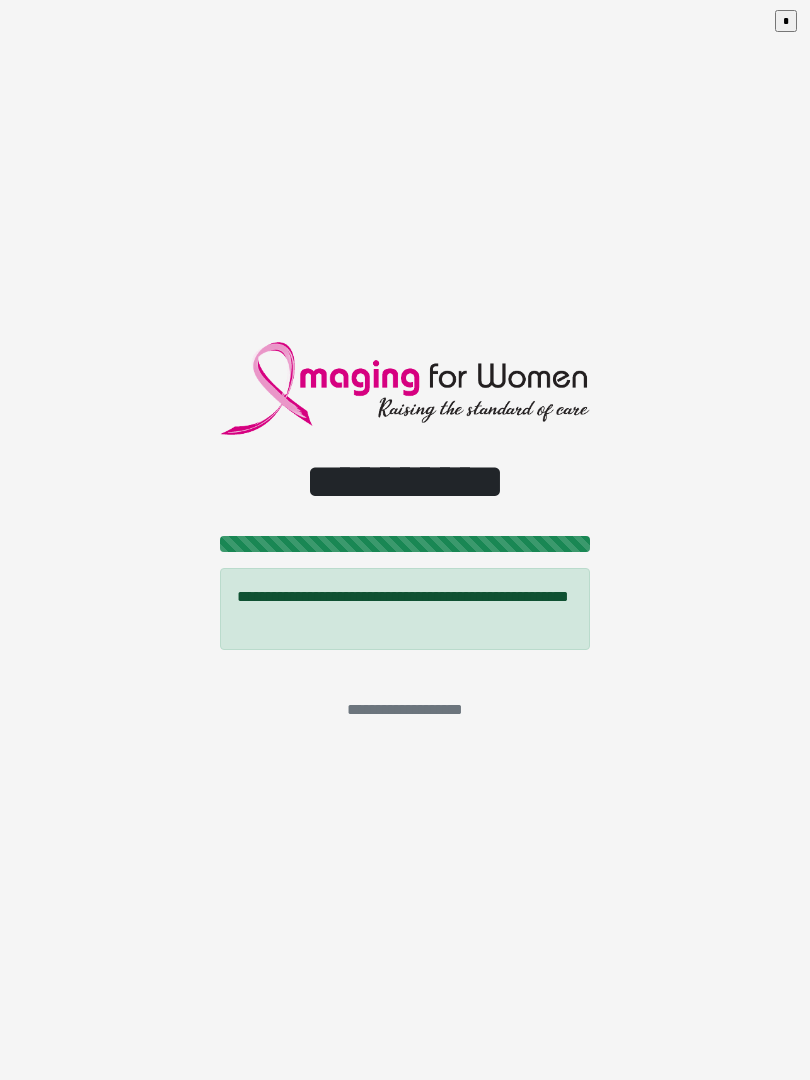 click on "*" at bounding box center [790, 25] 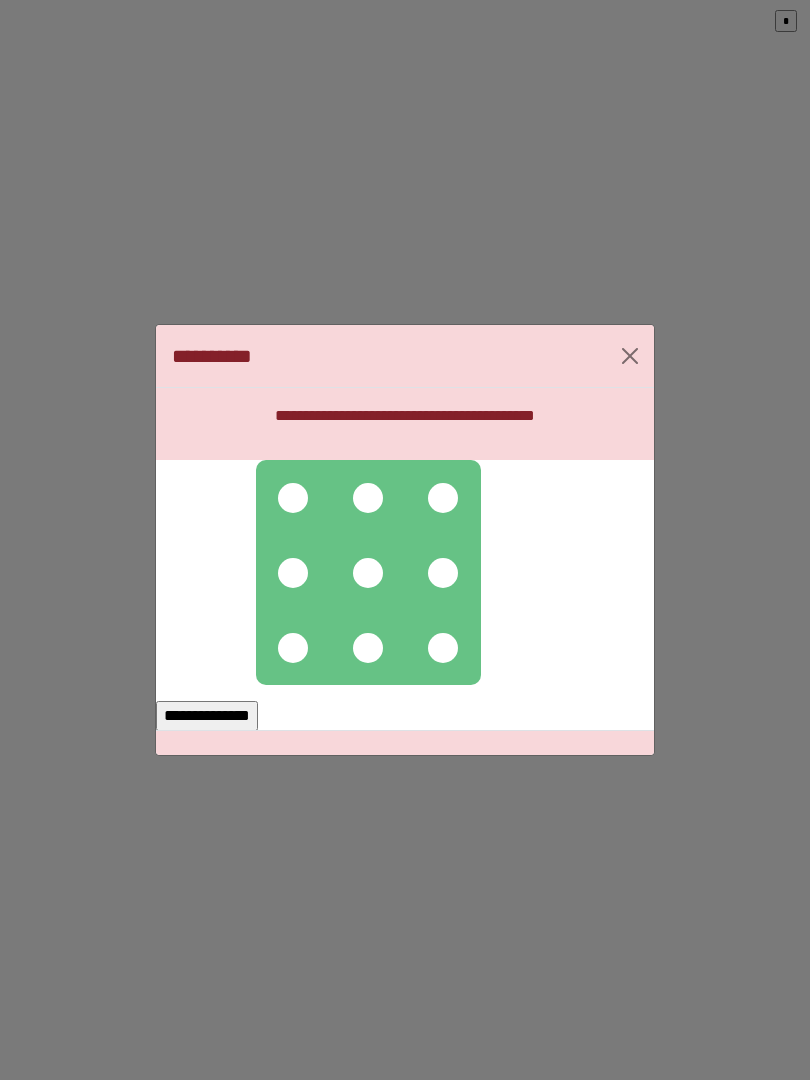 click at bounding box center (368, 498) 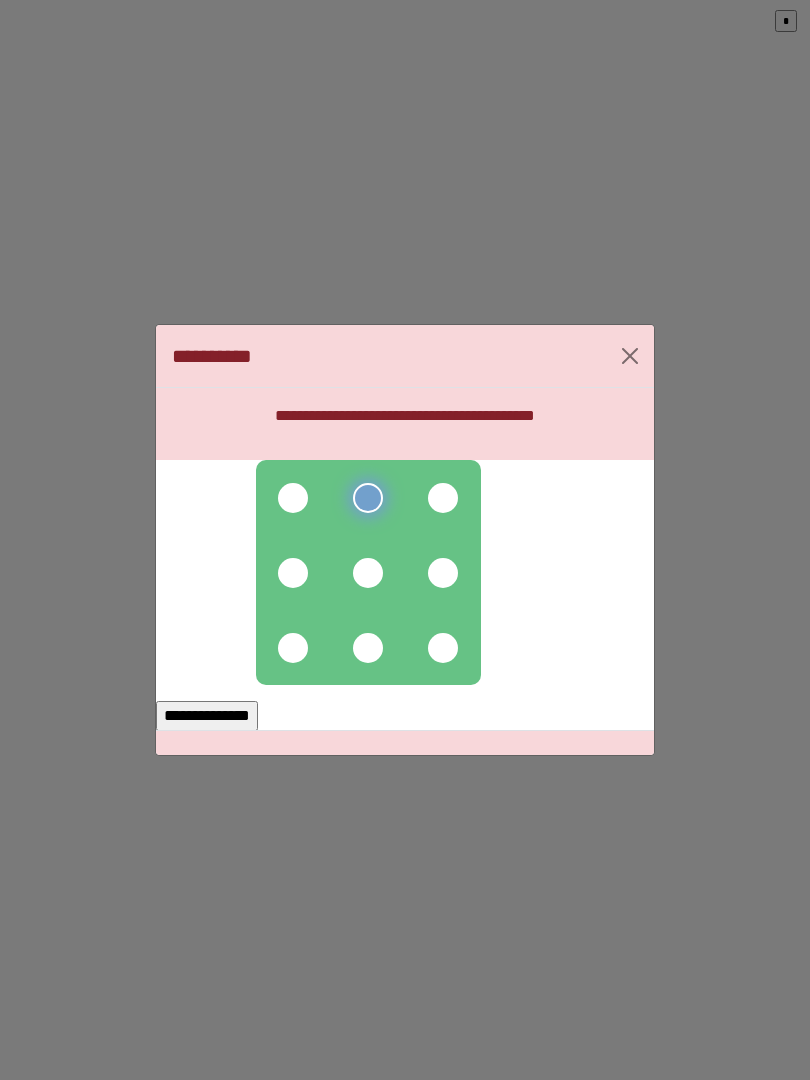 click at bounding box center (368, 573) 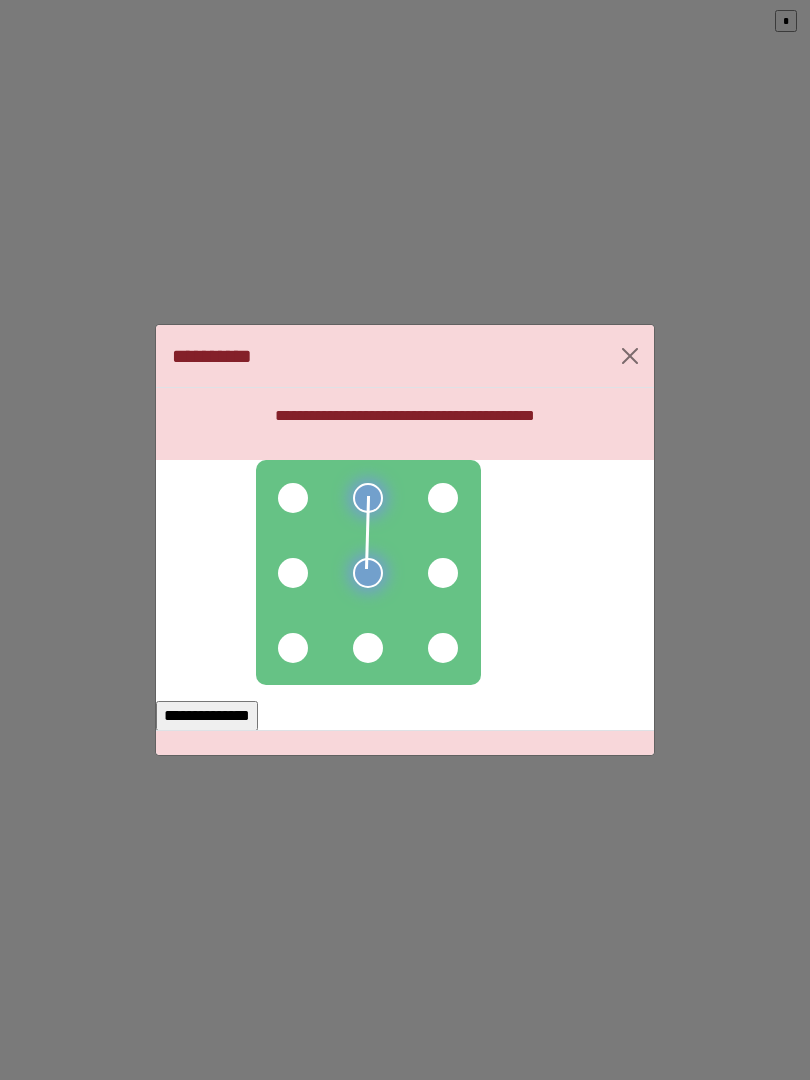 click at bounding box center [293, 498] 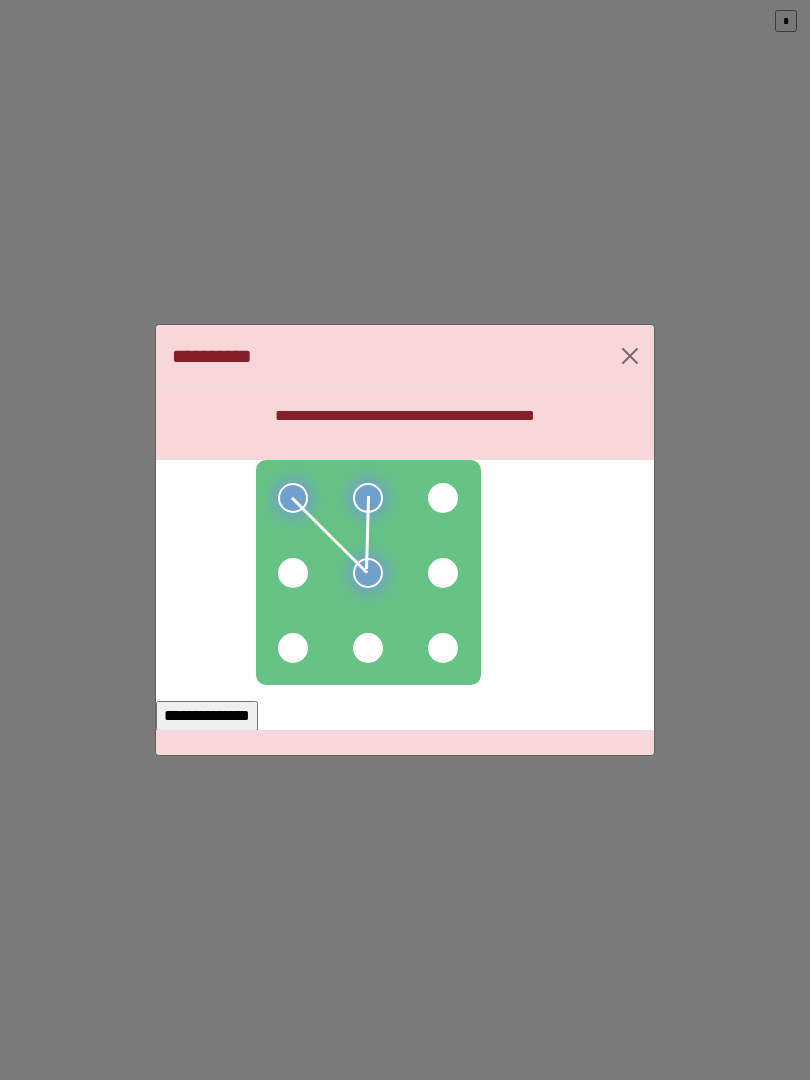 click at bounding box center [293, 573] 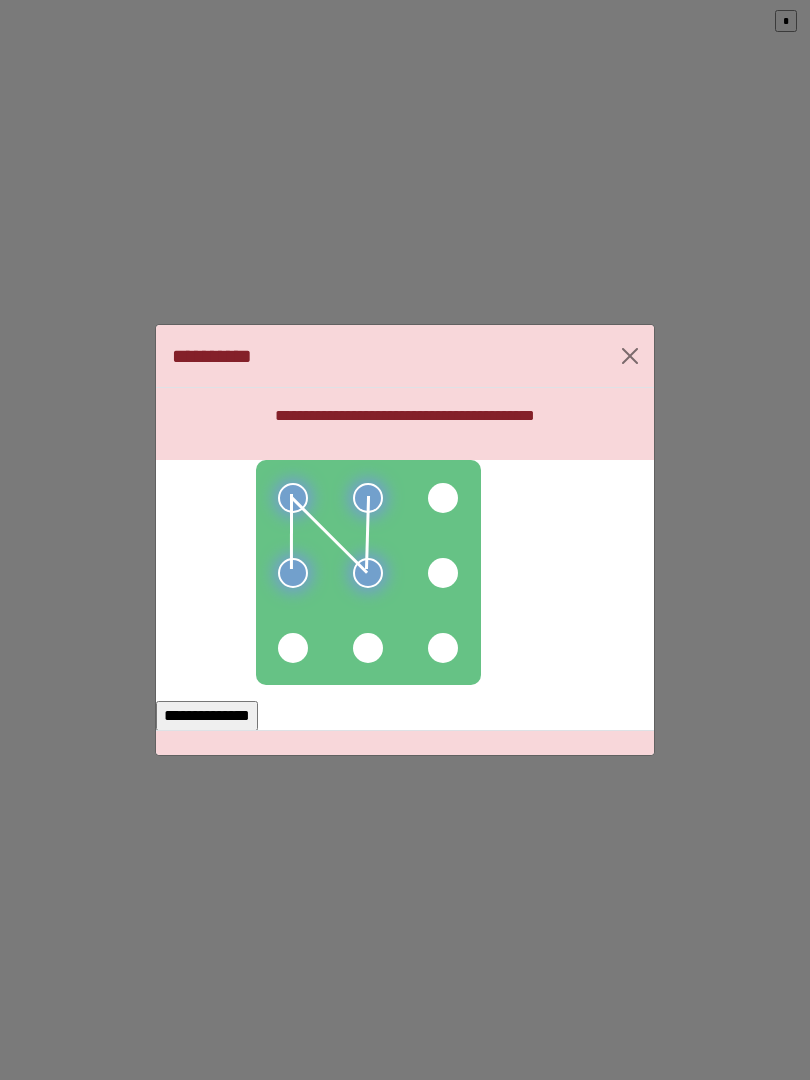 click at bounding box center (293, 648) 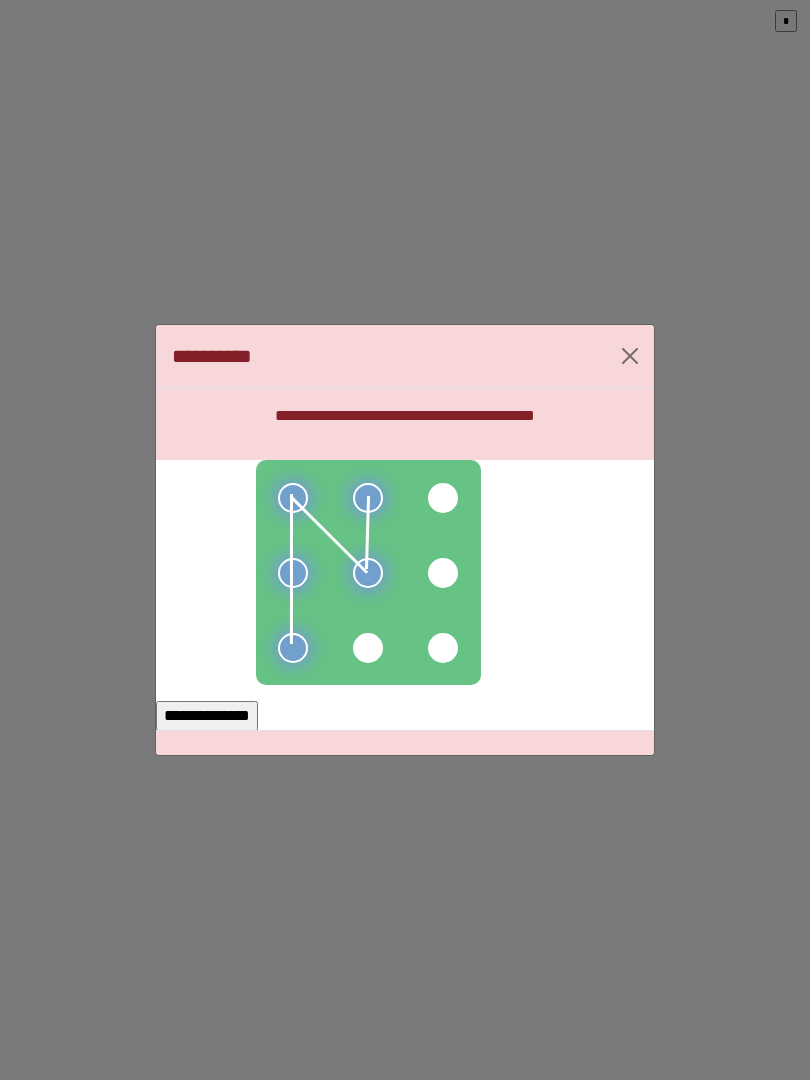 click on "**********" at bounding box center (207, 716) 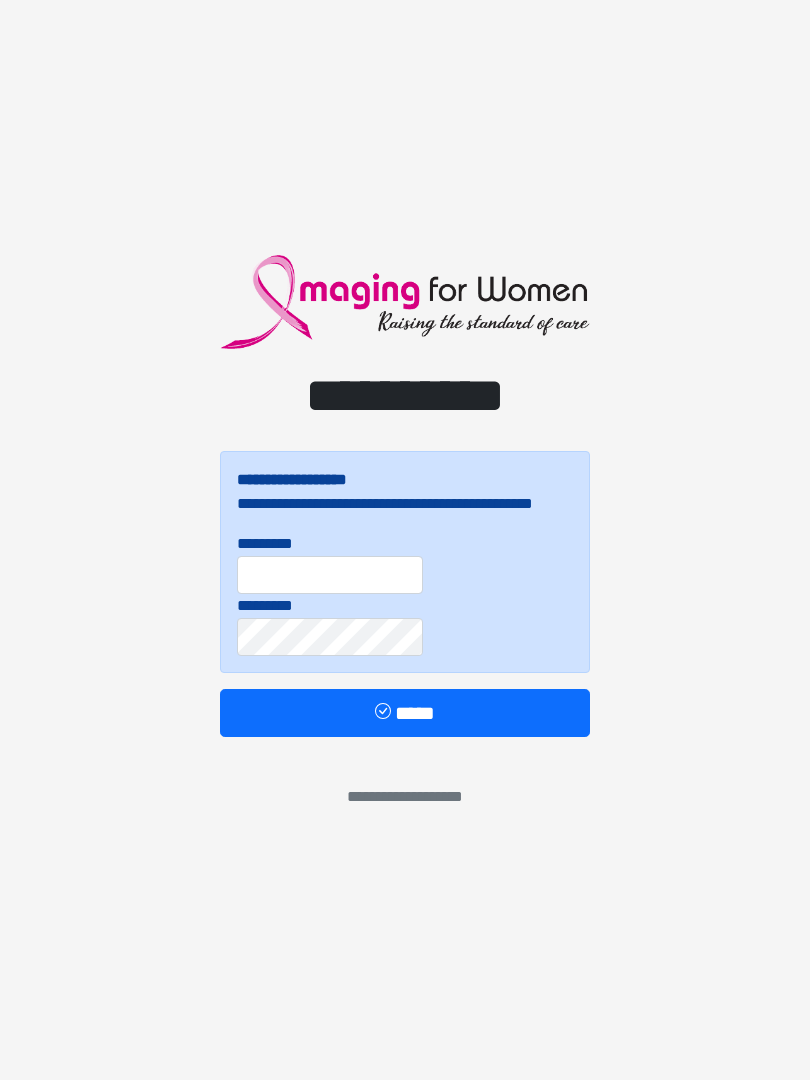 scroll, scrollTop: 0, scrollLeft: 0, axis: both 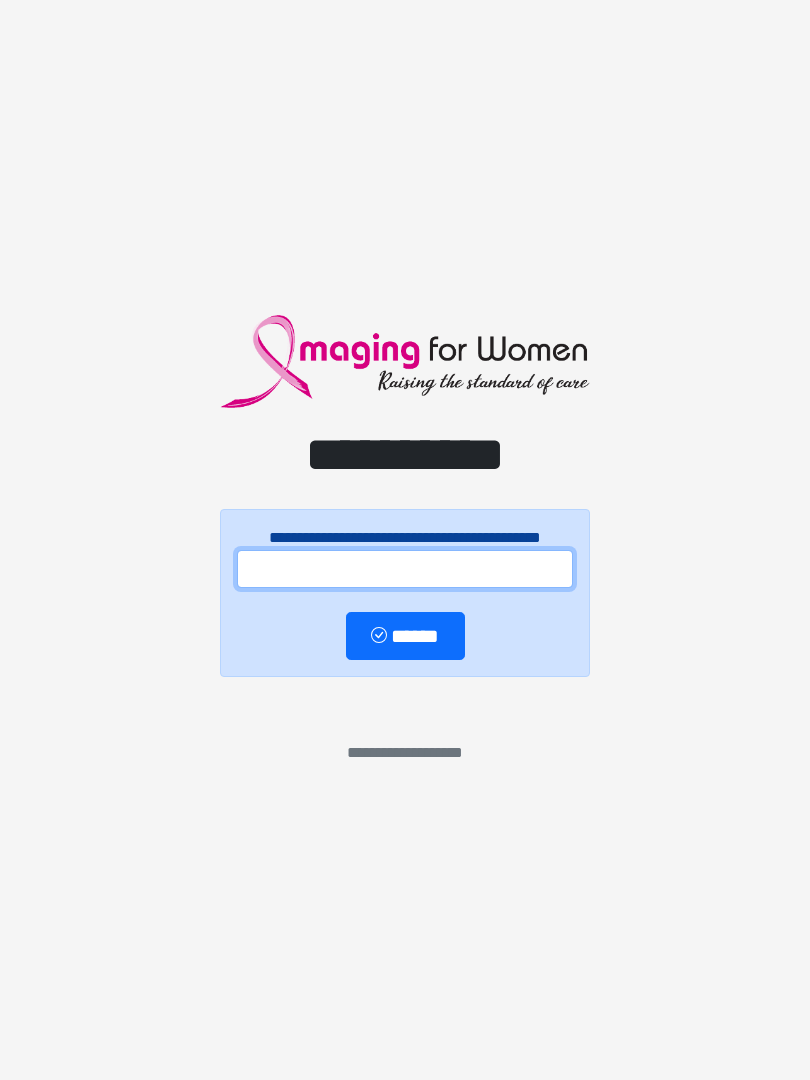 click at bounding box center [405, 569] 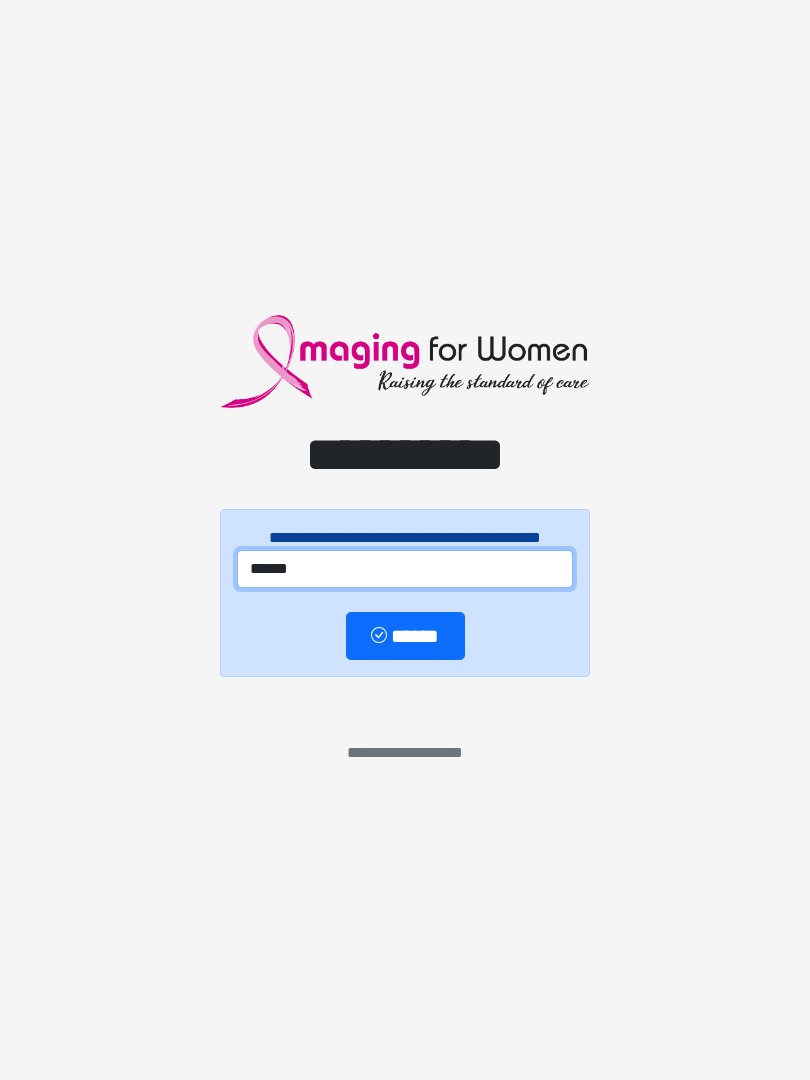 type on "******" 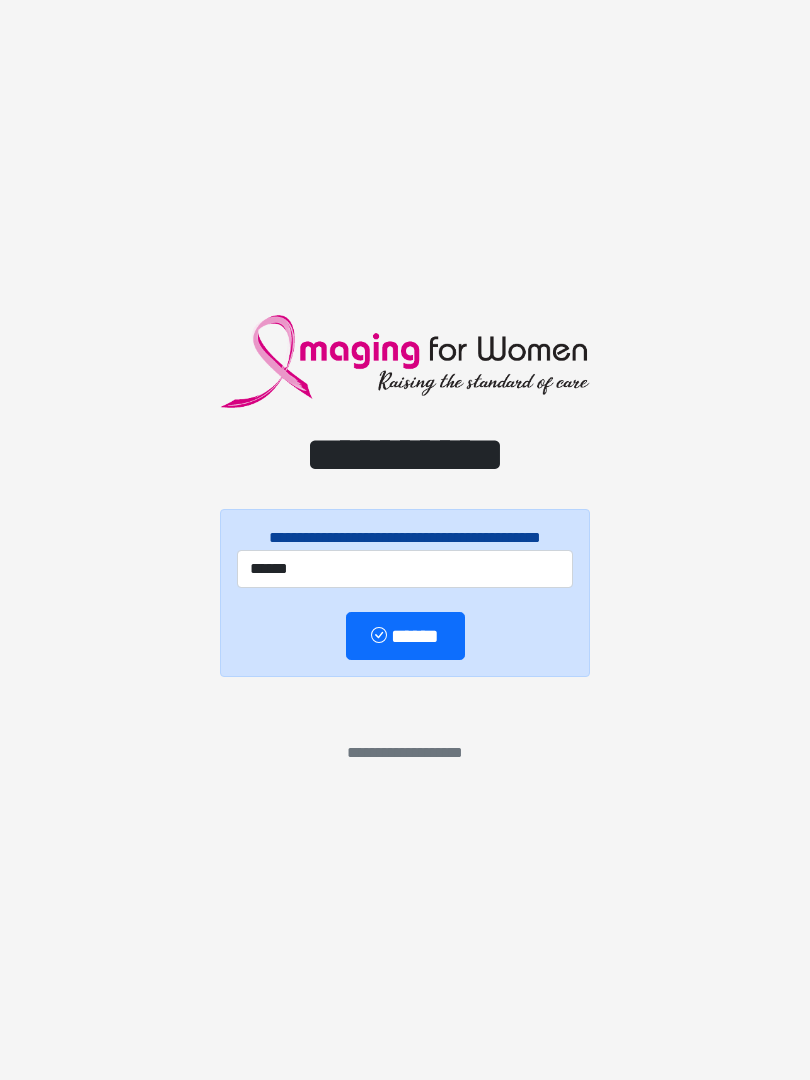 click on "******" at bounding box center (405, 636) 